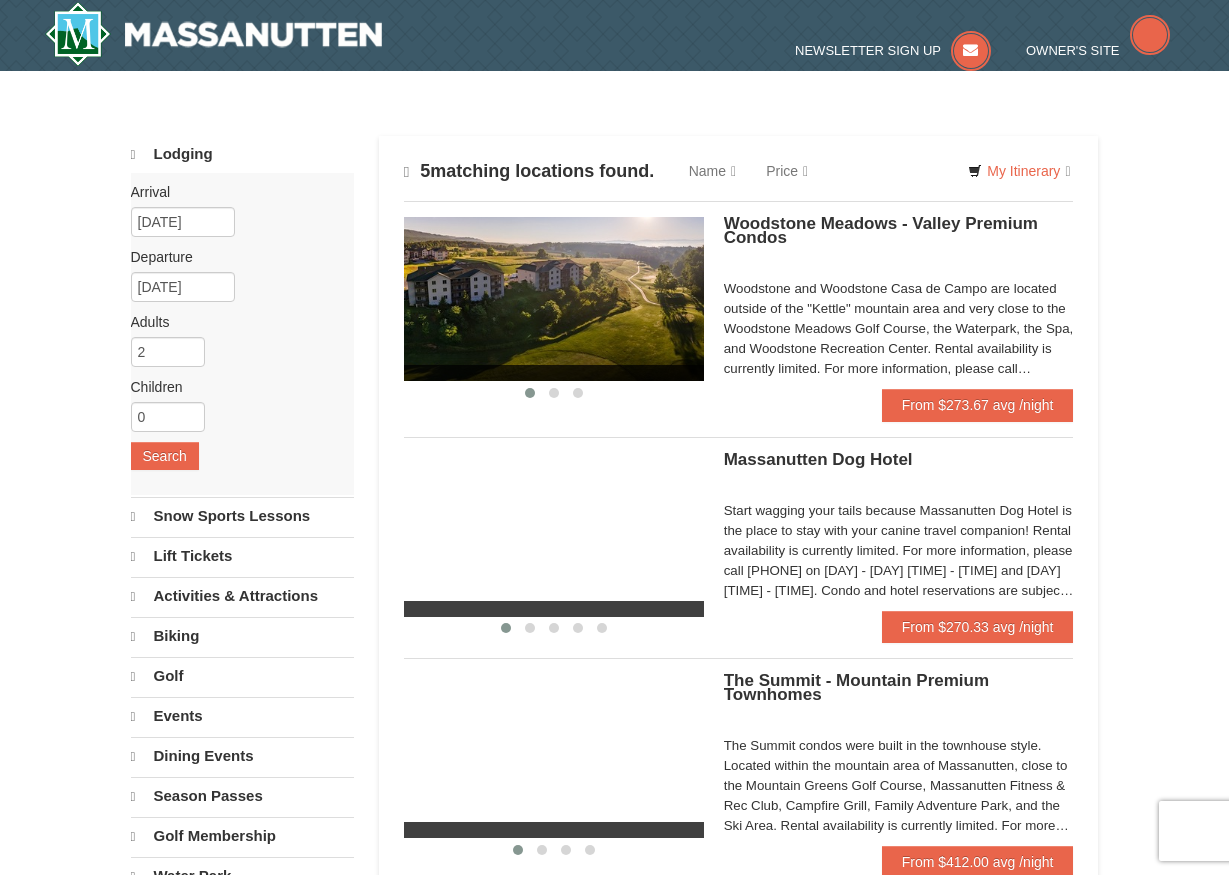 scroll, scrollTop: 0, scrollLeft: 0, axis: both 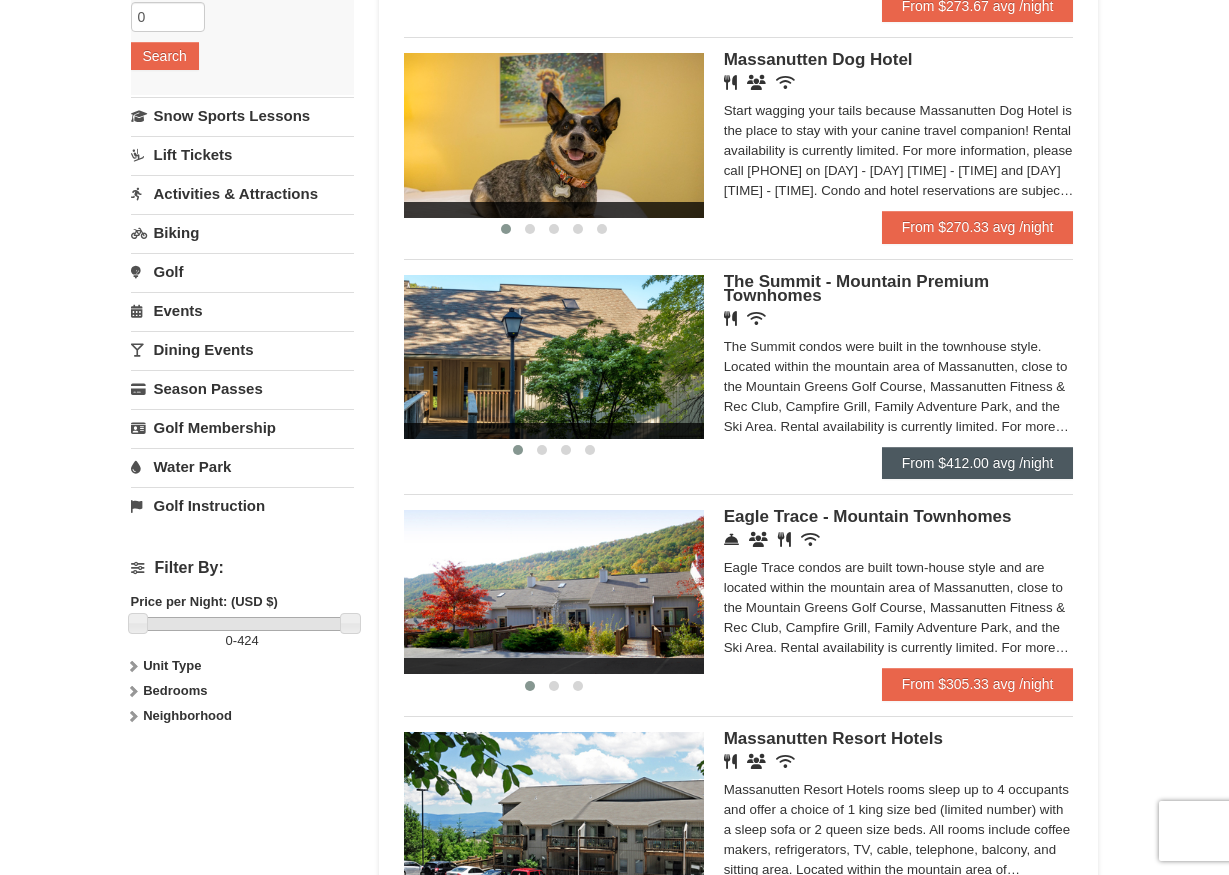 click on "From $412.00 avg /night" at bounding box center (978, 463) 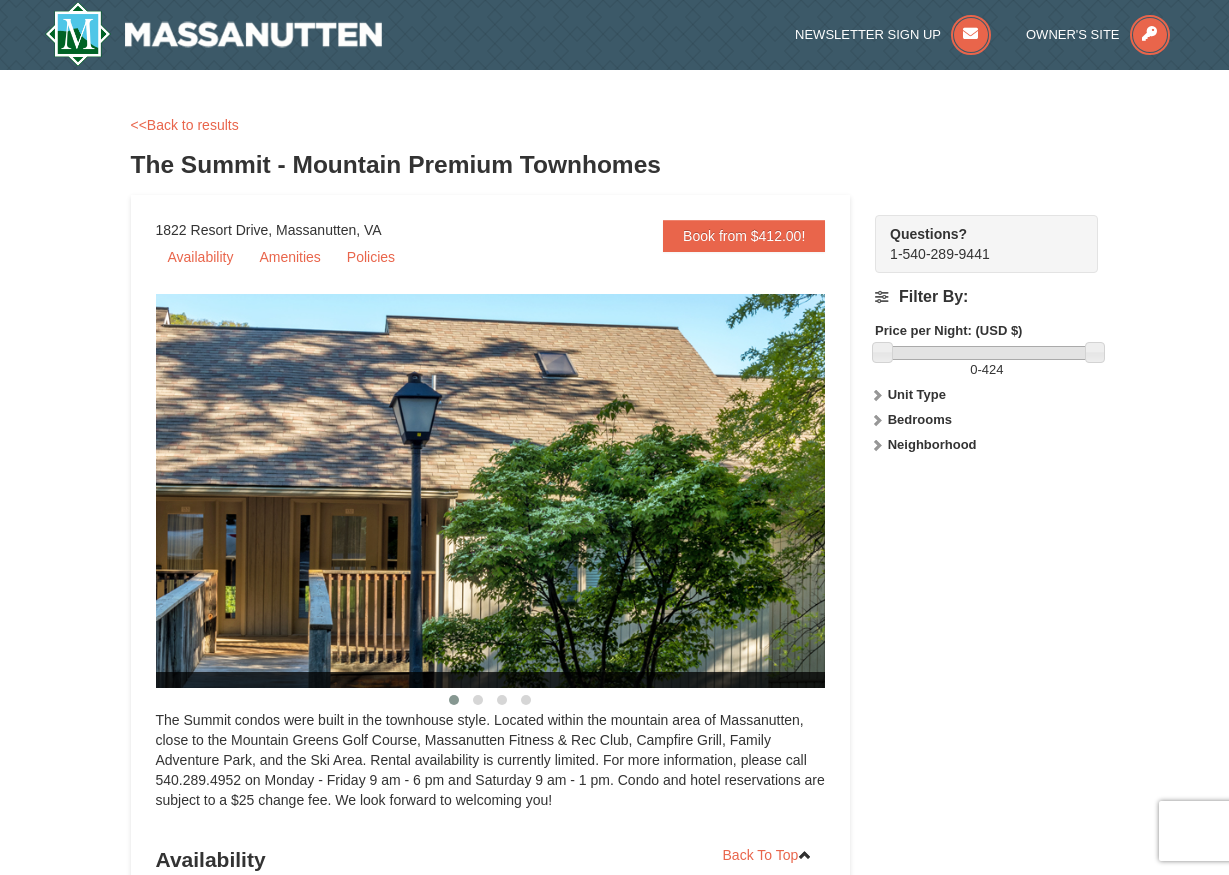 scroll, scrollTop: 0, scrollLeft: 0, axis: both 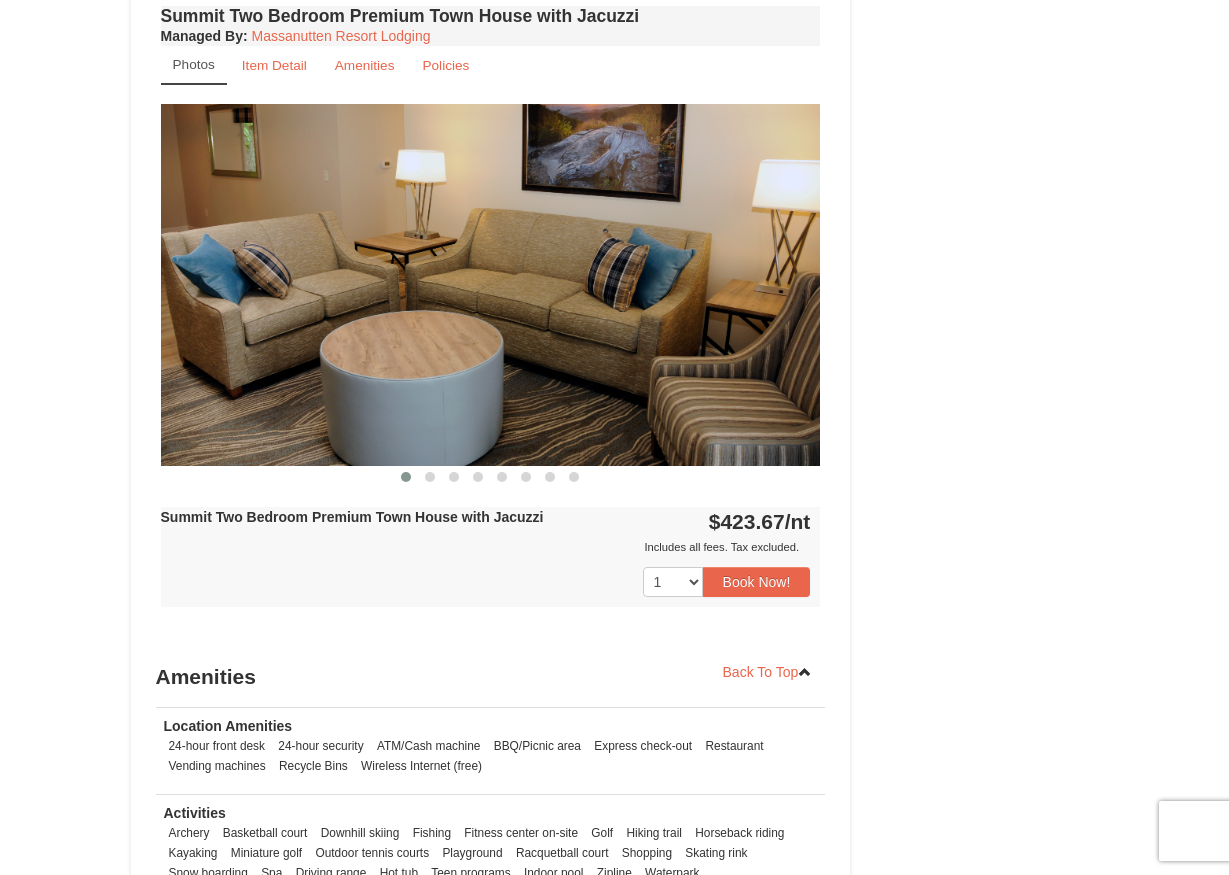 click at bounding box center [491, 284] 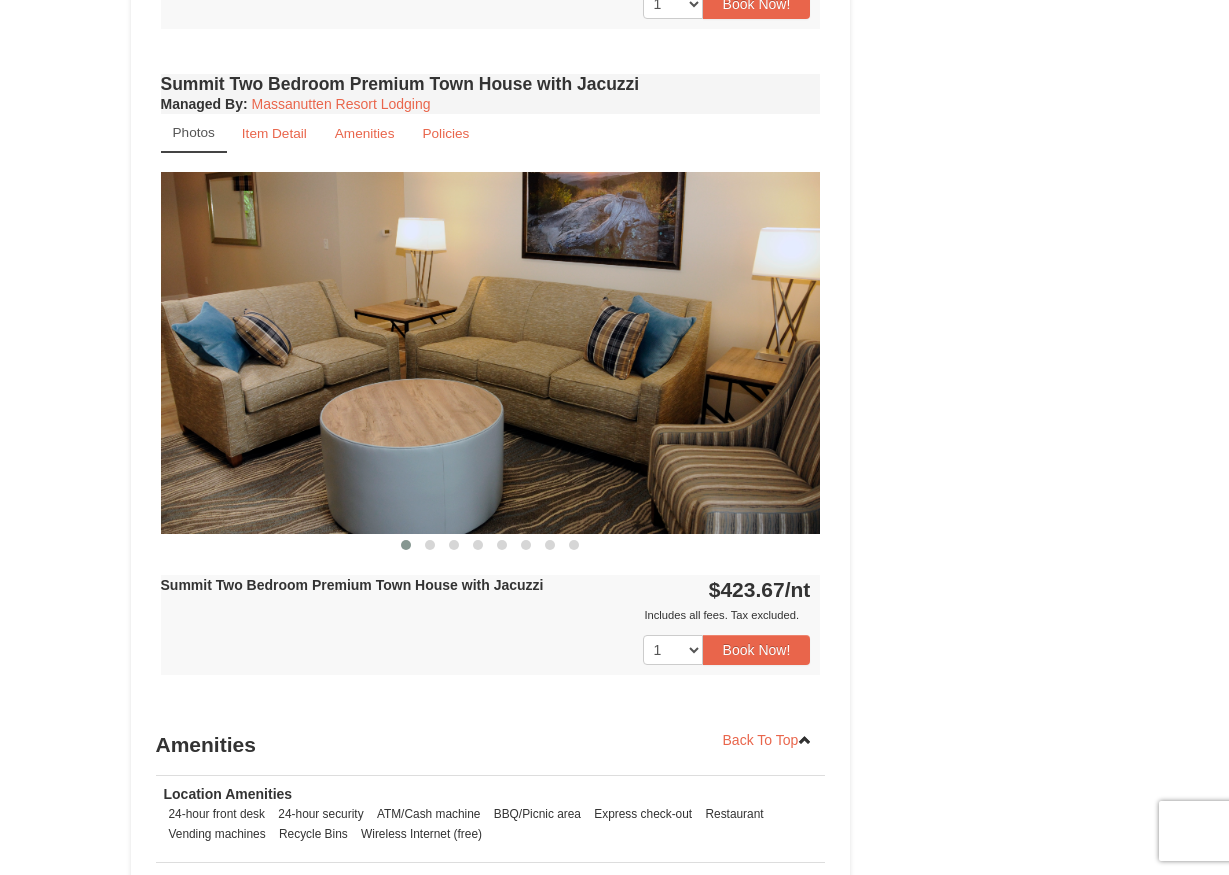 scroll, scrollTop: 1292, scrollLeft: 0, axis: vertical 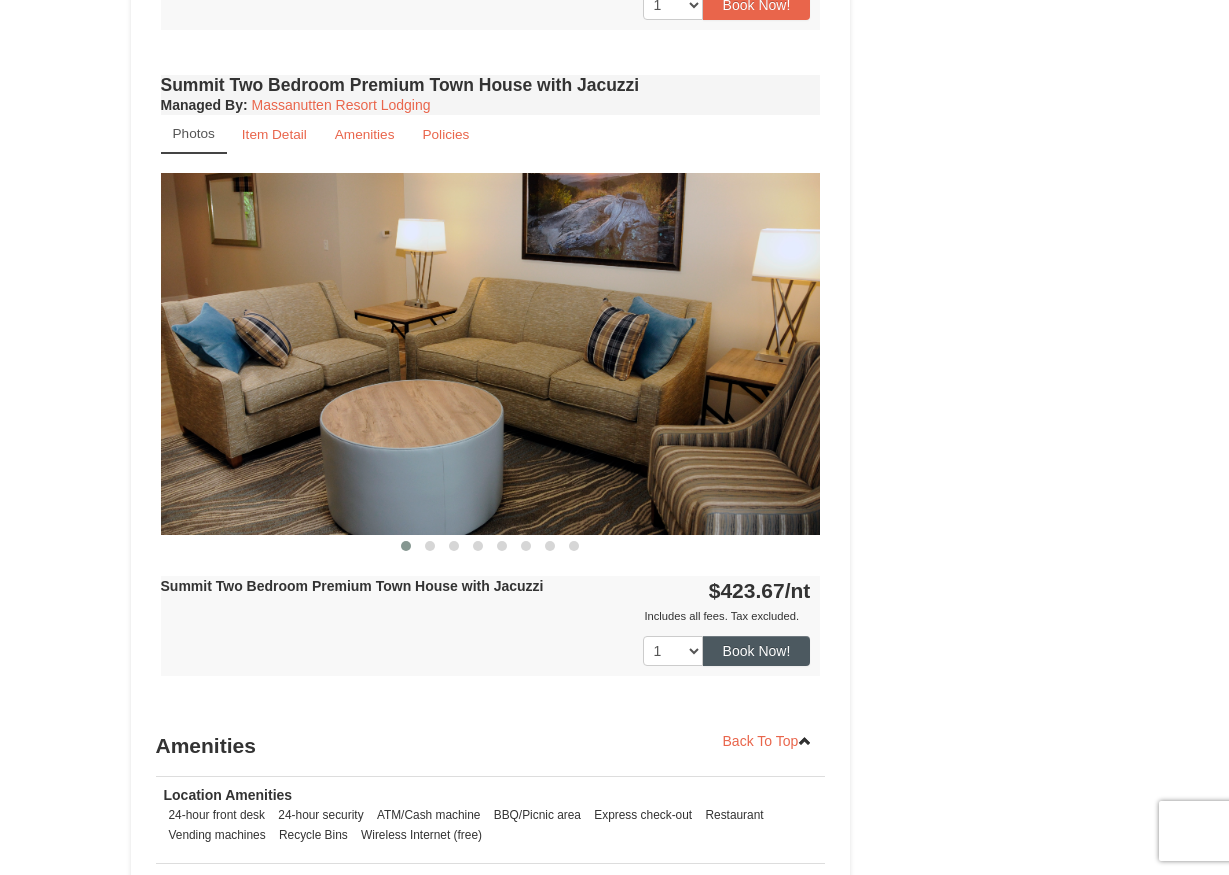 click on "Book Now!" at bounding box center (757, 651) 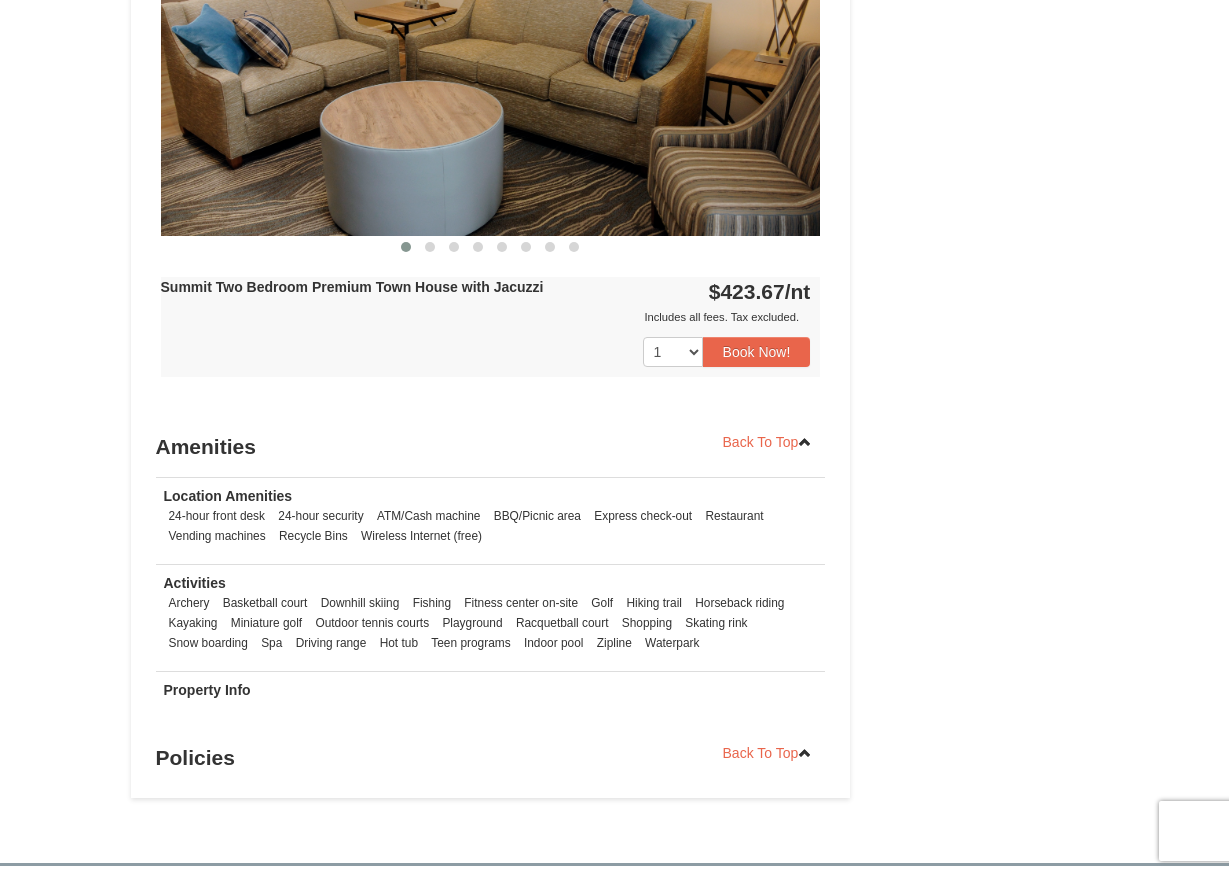 scroll, scrollTop: 1583, scrollLeft: 0, axis: vertical 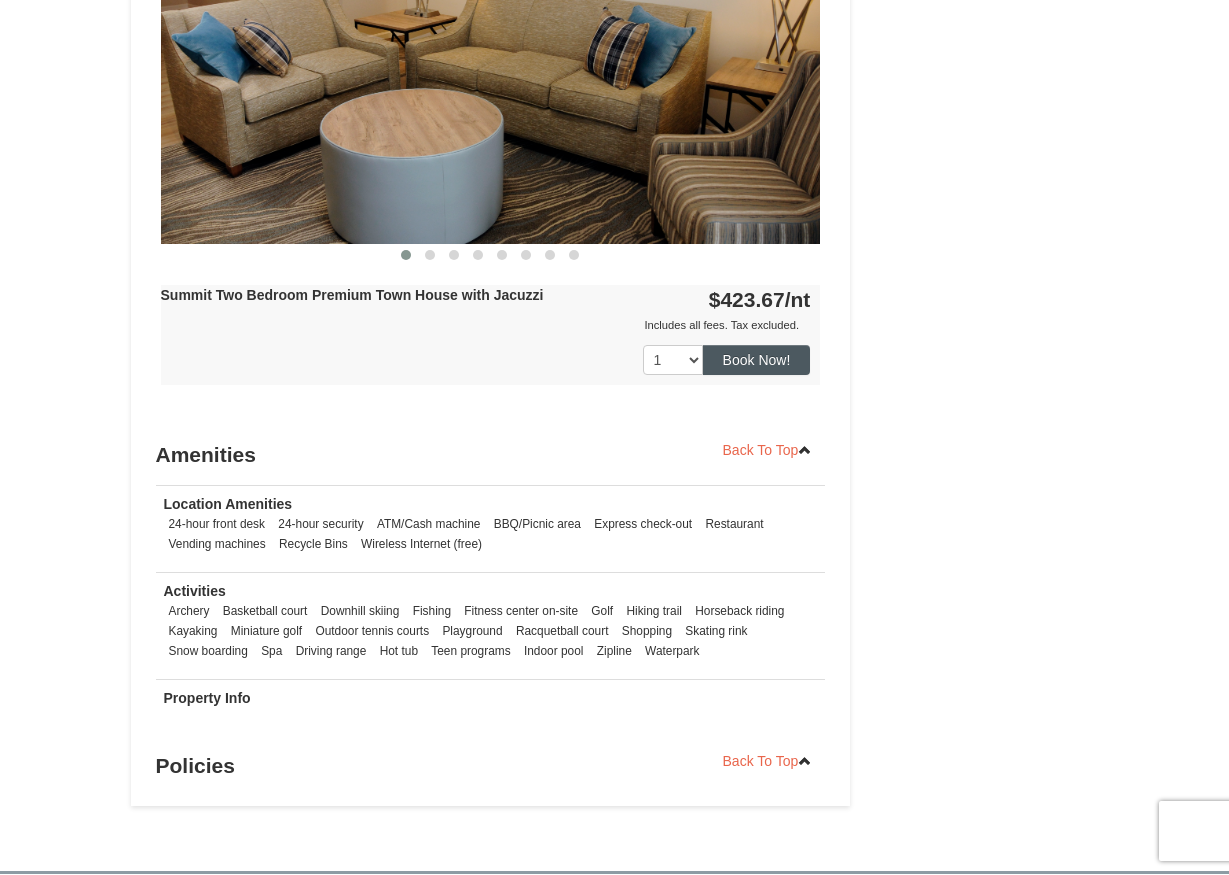 click on "Book Now!" at bounding box center (757, 360) 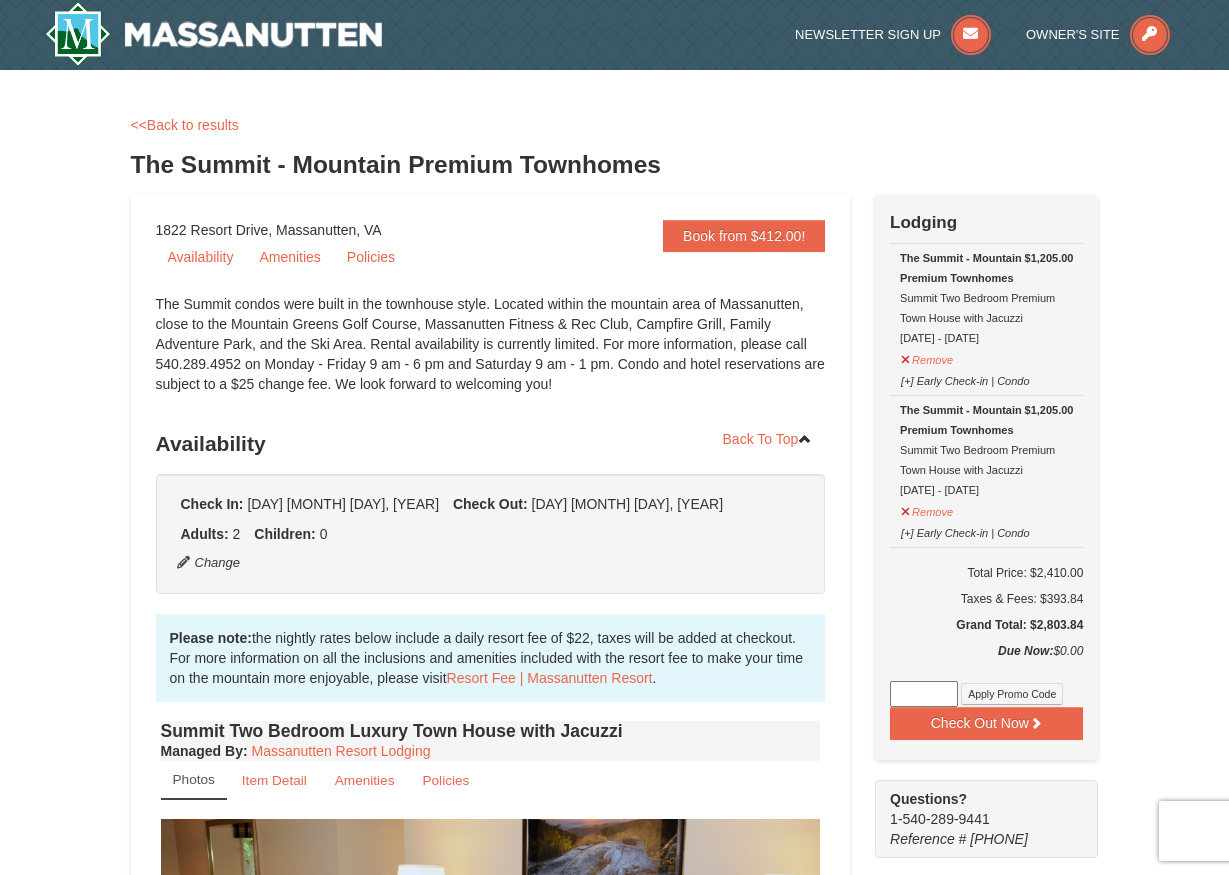 scroll, scrollTop: 0, scrollLeft: 0, axis: both 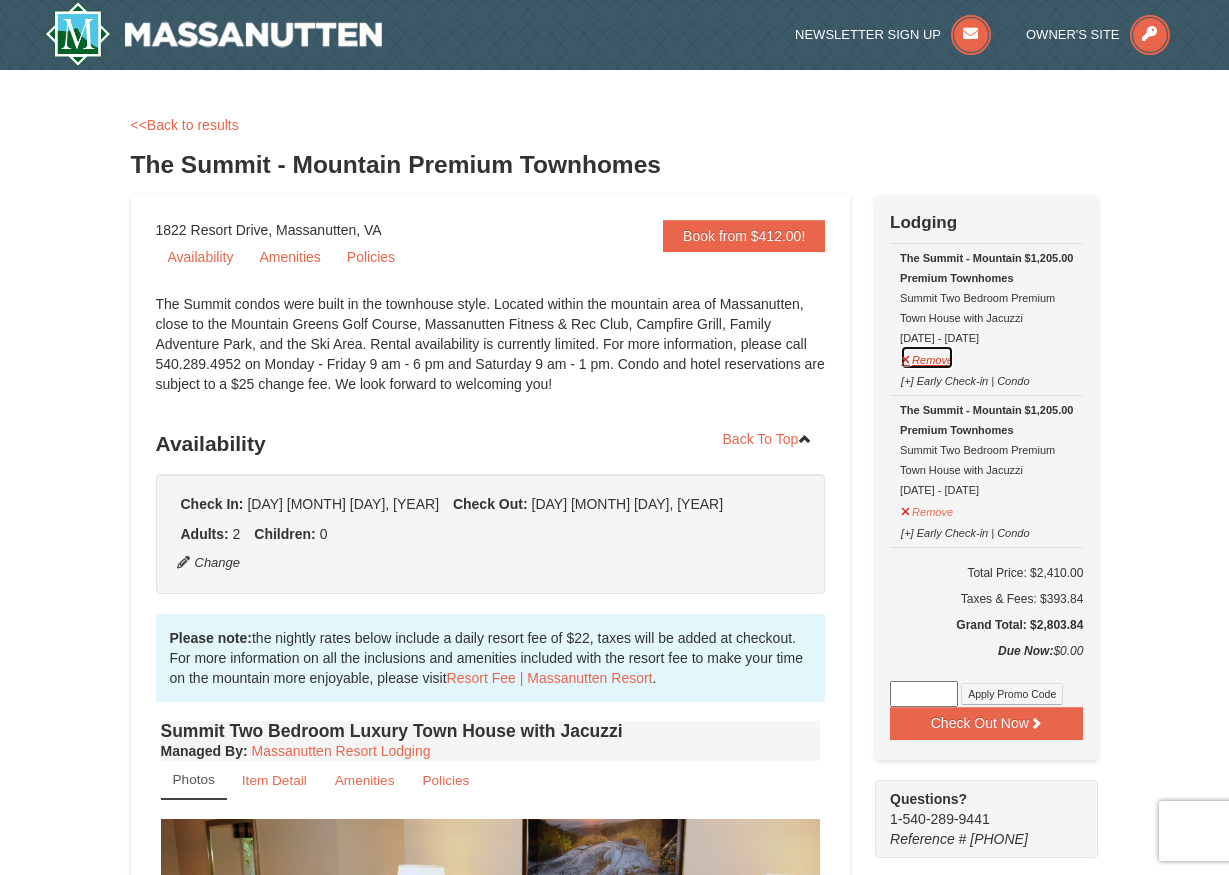 click on "Remove" at bounding box center [927, 357] 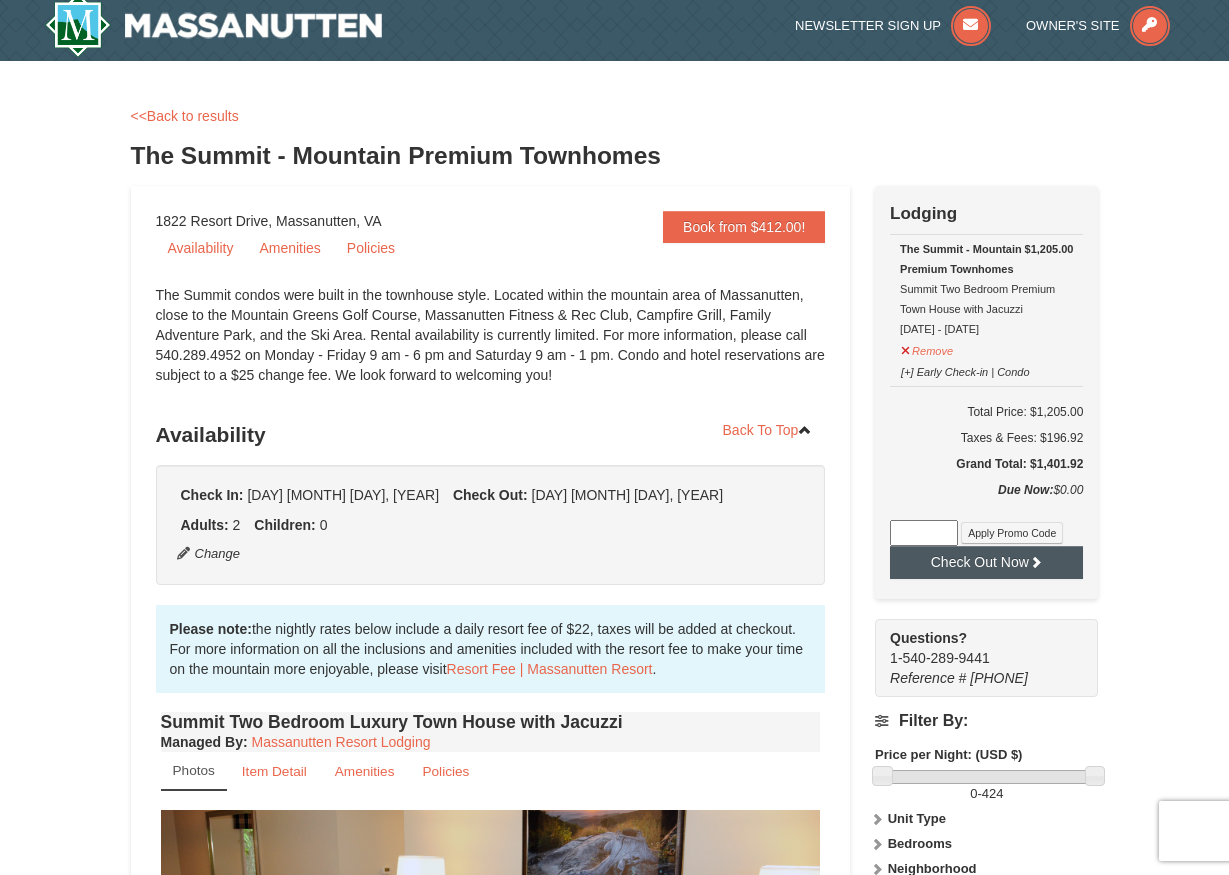 scroll, scrollTop: 16, scrollLeft: 0, axis: vertical 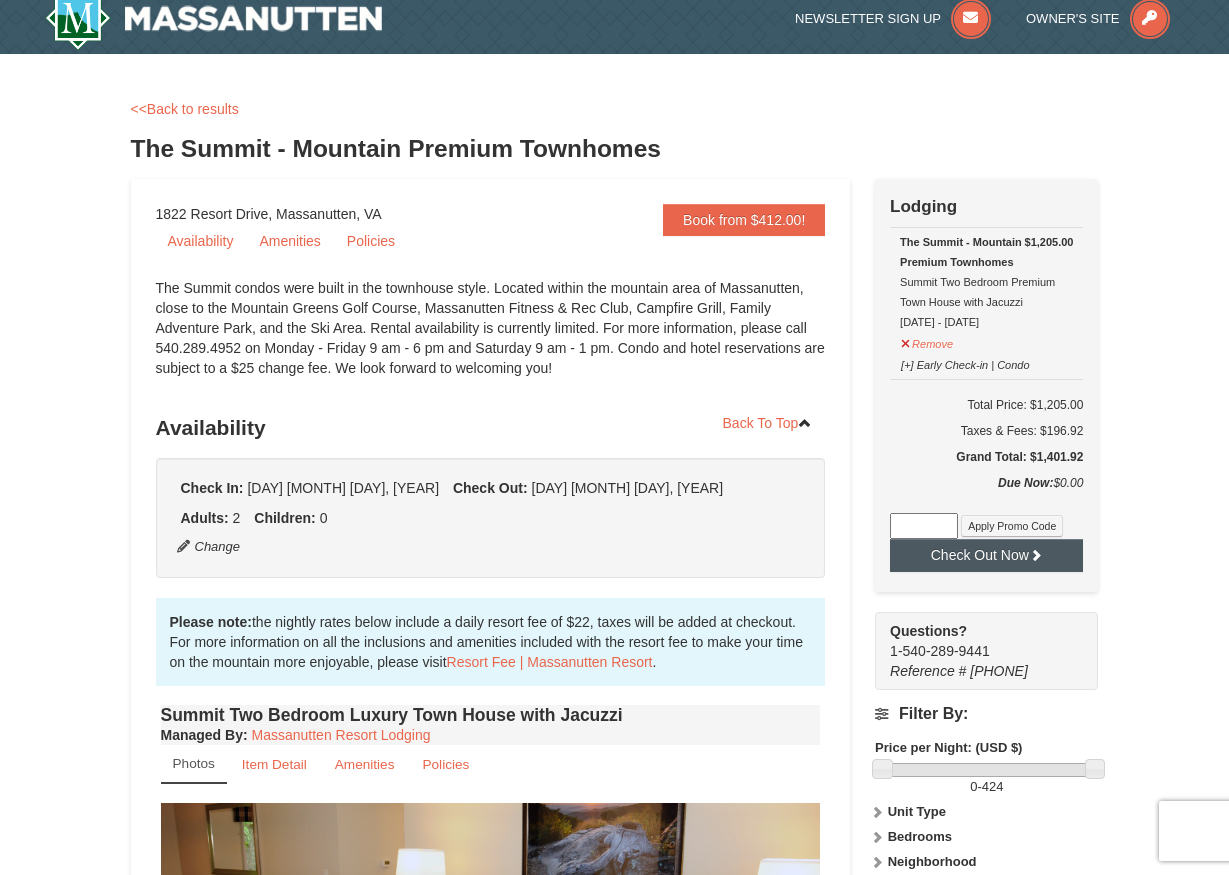 click on "Check Out Now" at bounding box center [986, 555] 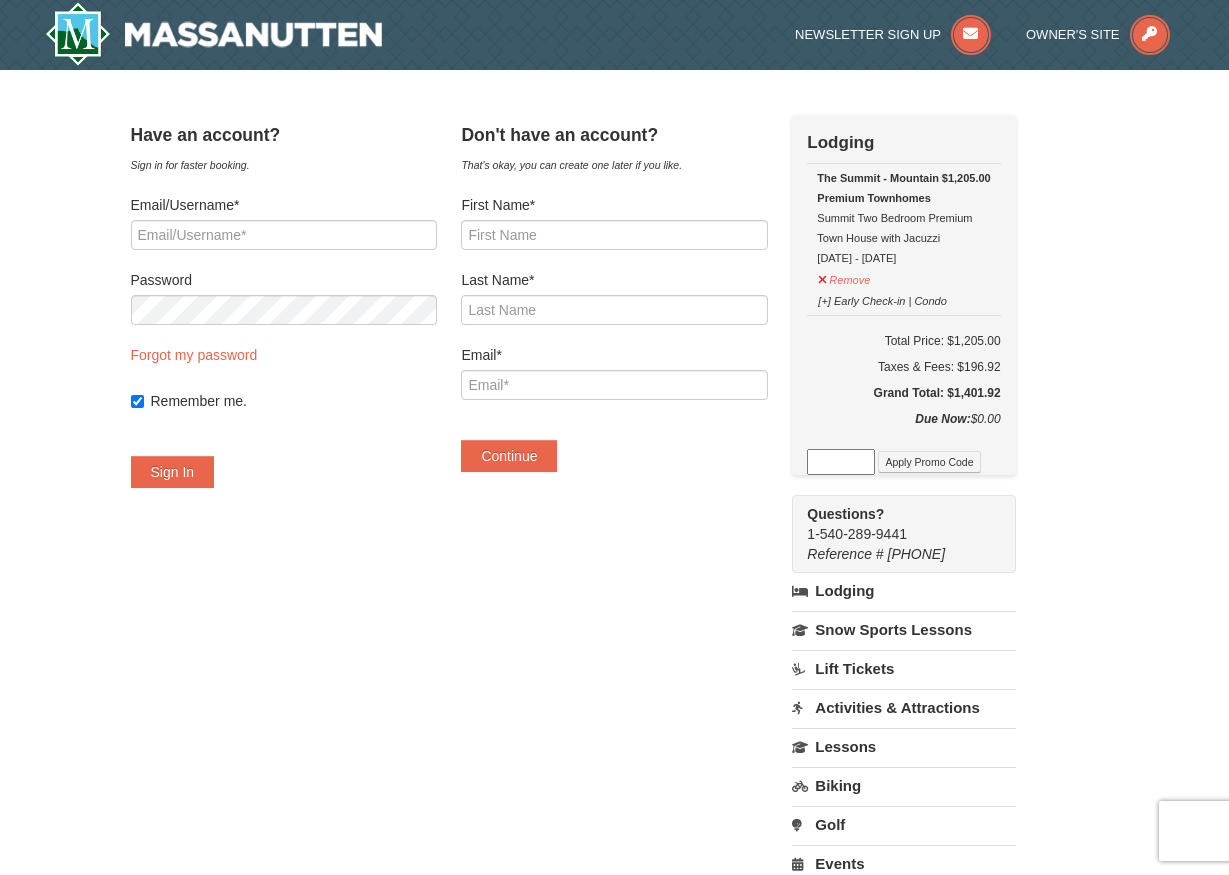 scroll, scrollTop: 0, scrollLeft: 0, axis: both 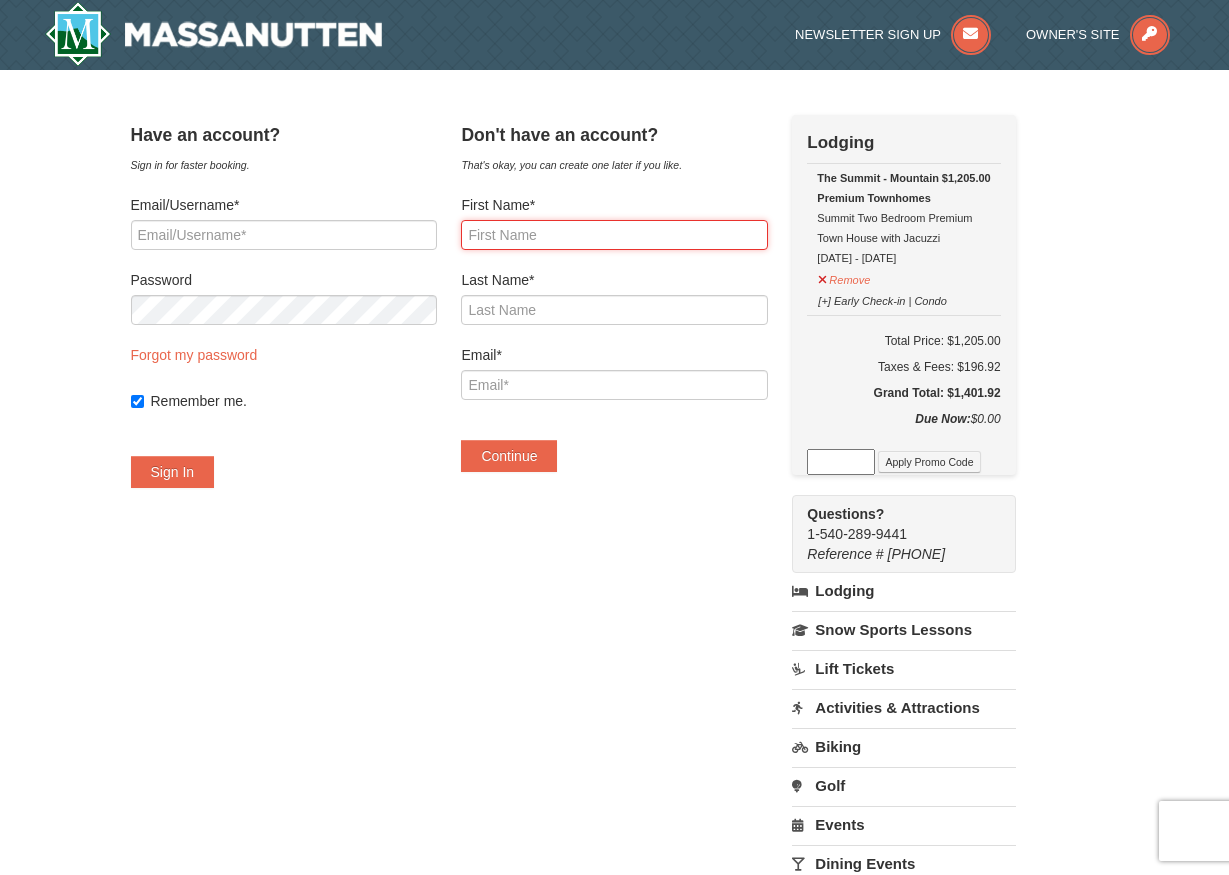 click on "First Name*" at bounding box center (614, 235) 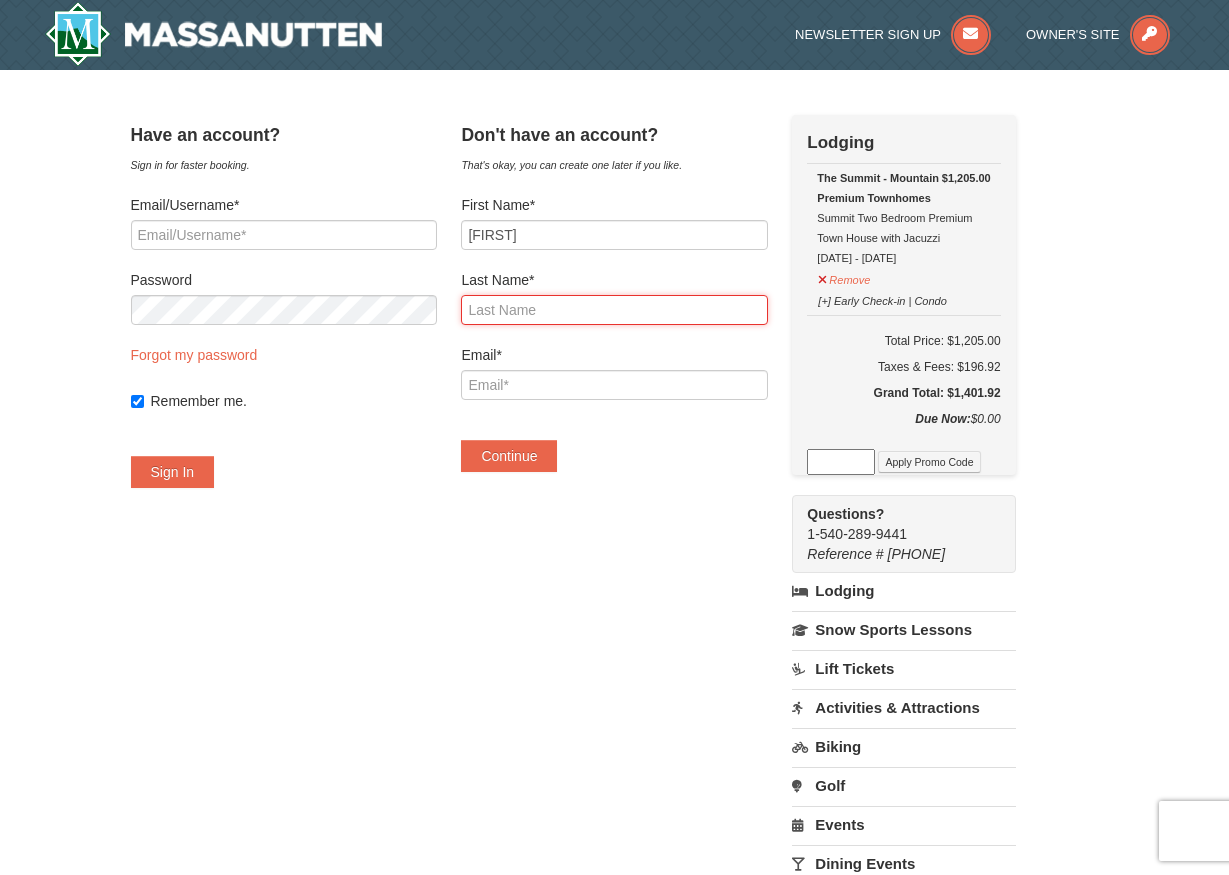 type on "Wisniewski" 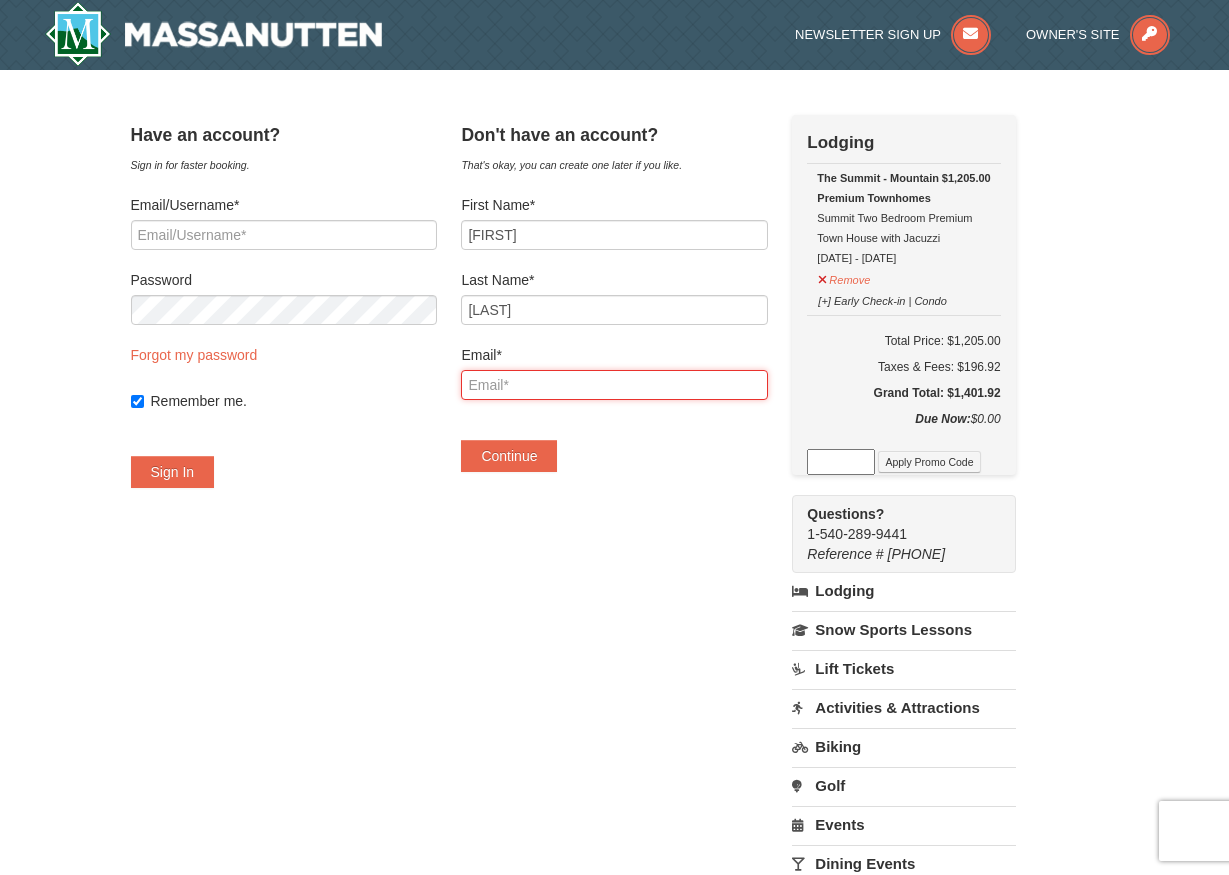 type on "[EMAIL]" 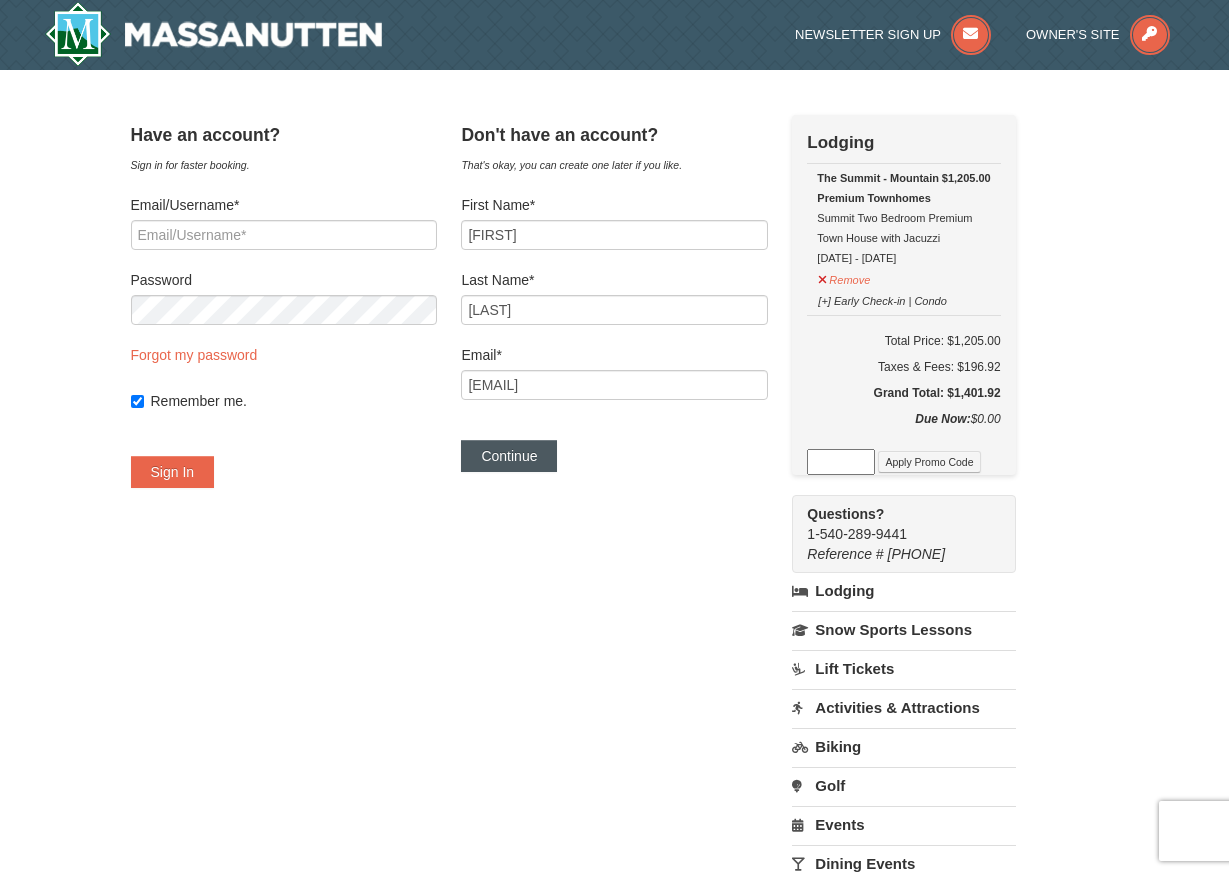 click on "Continue" at bounding box center (509, 456) 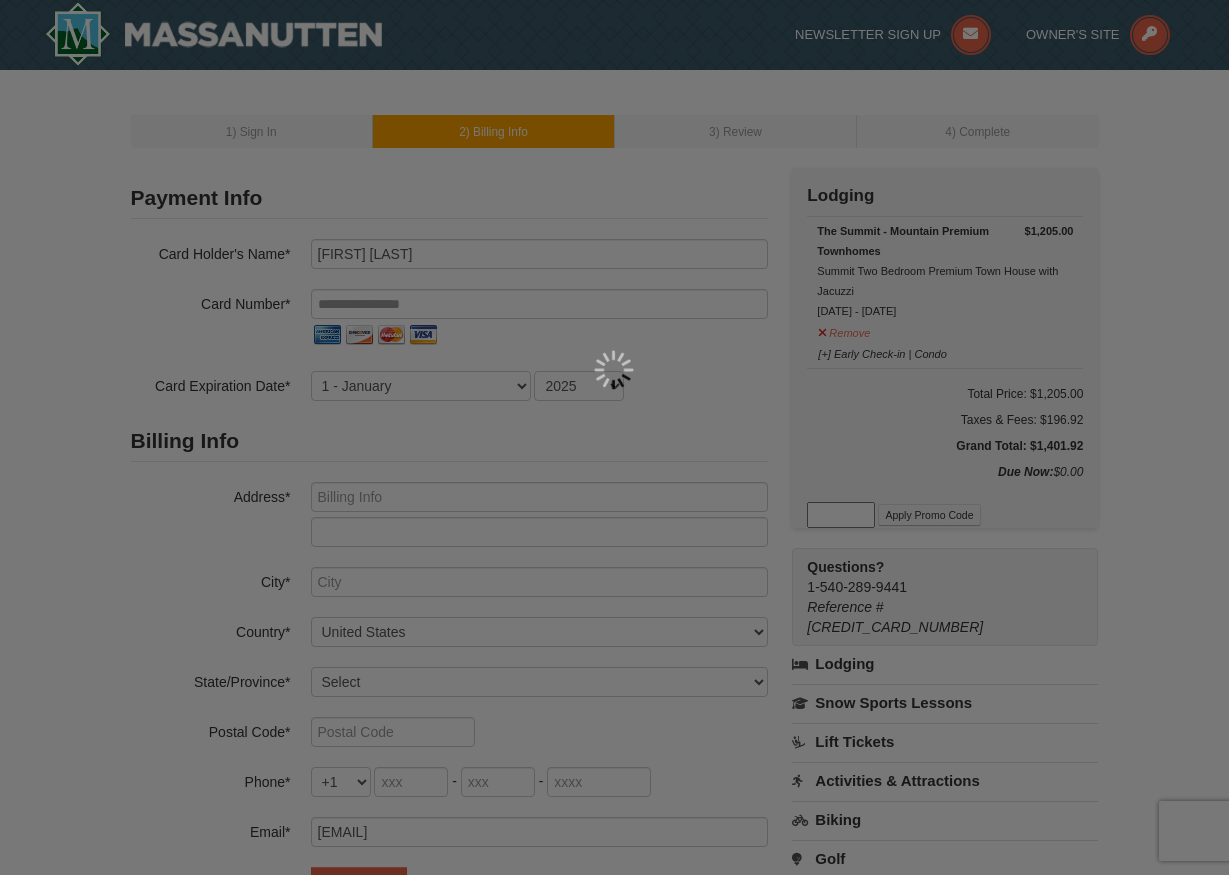scroll, scrollTop: 0, scrollLeft: 0, axis: both 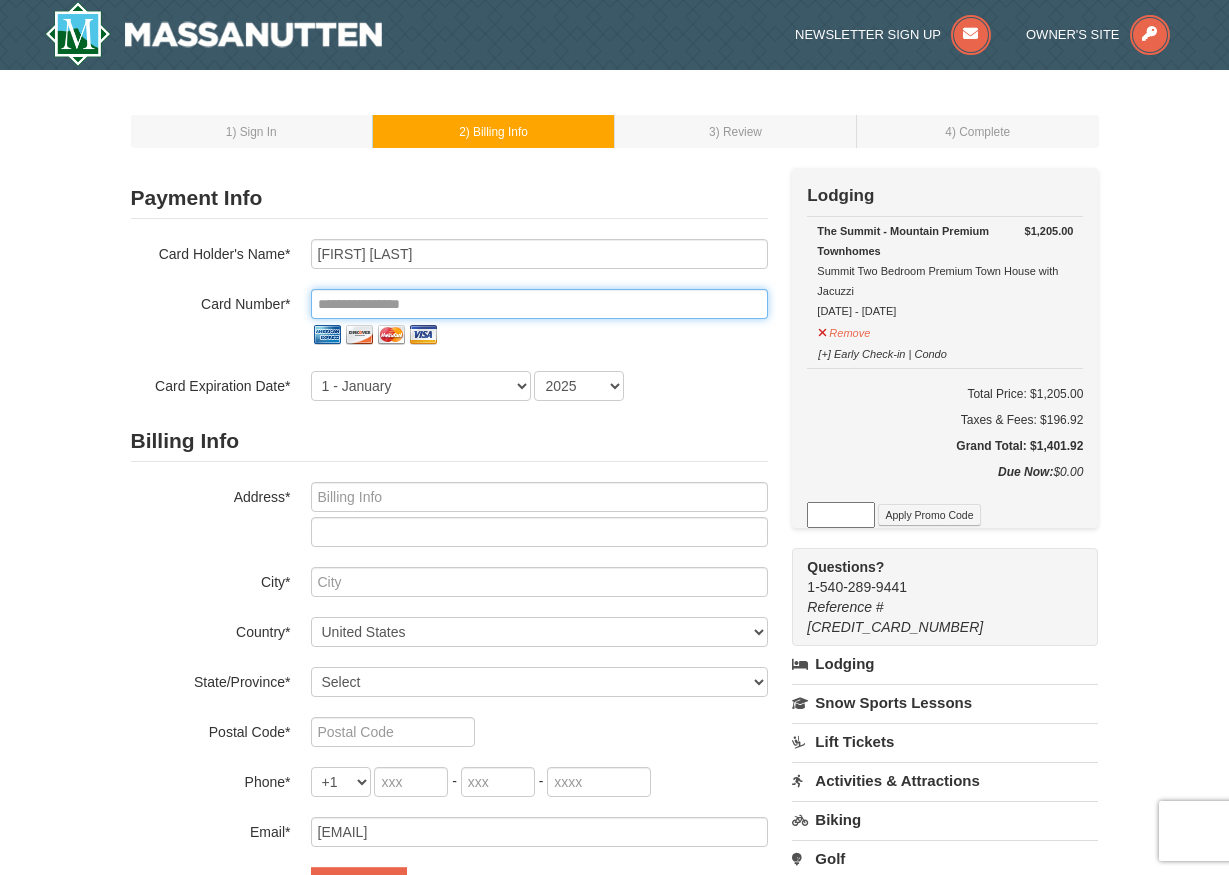 click at bounding box center (539, 304) 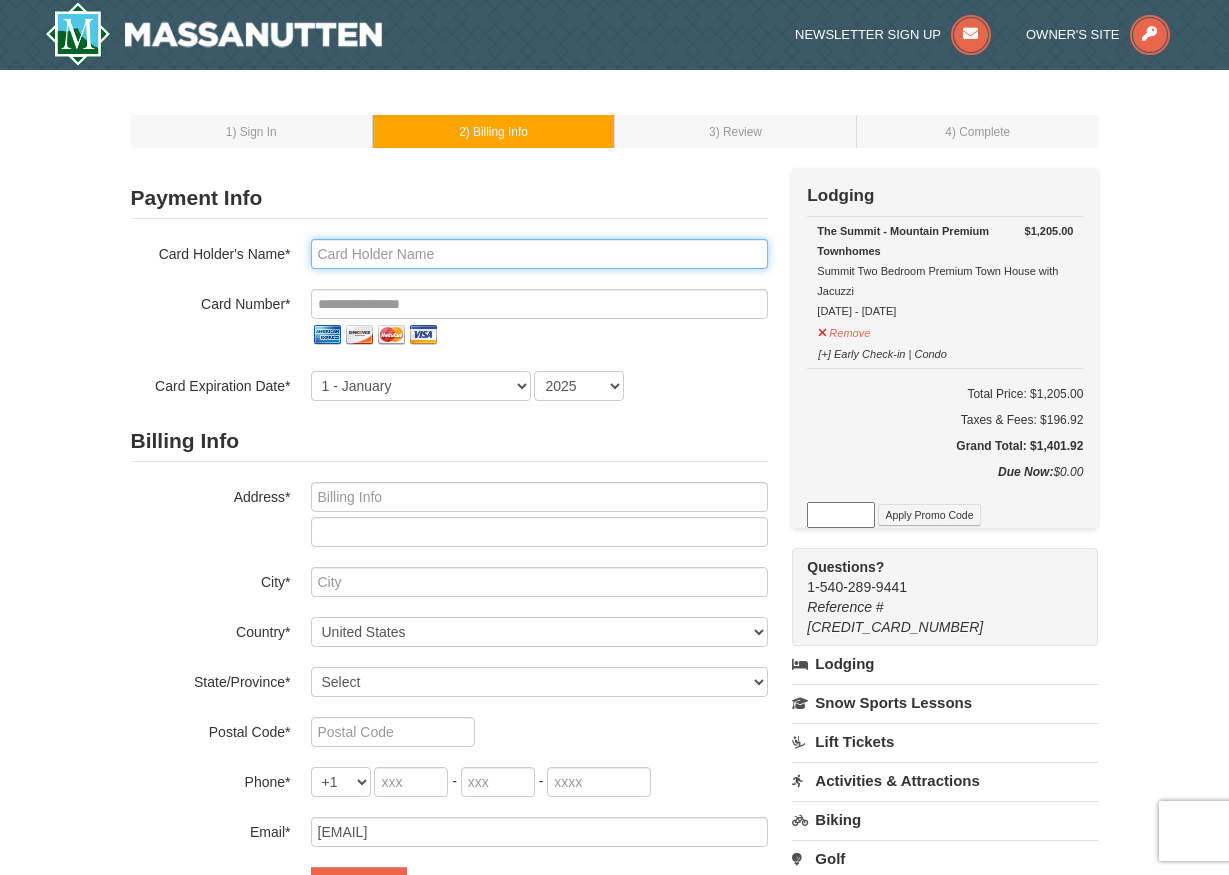 type on "[FIRST] [LAST]" 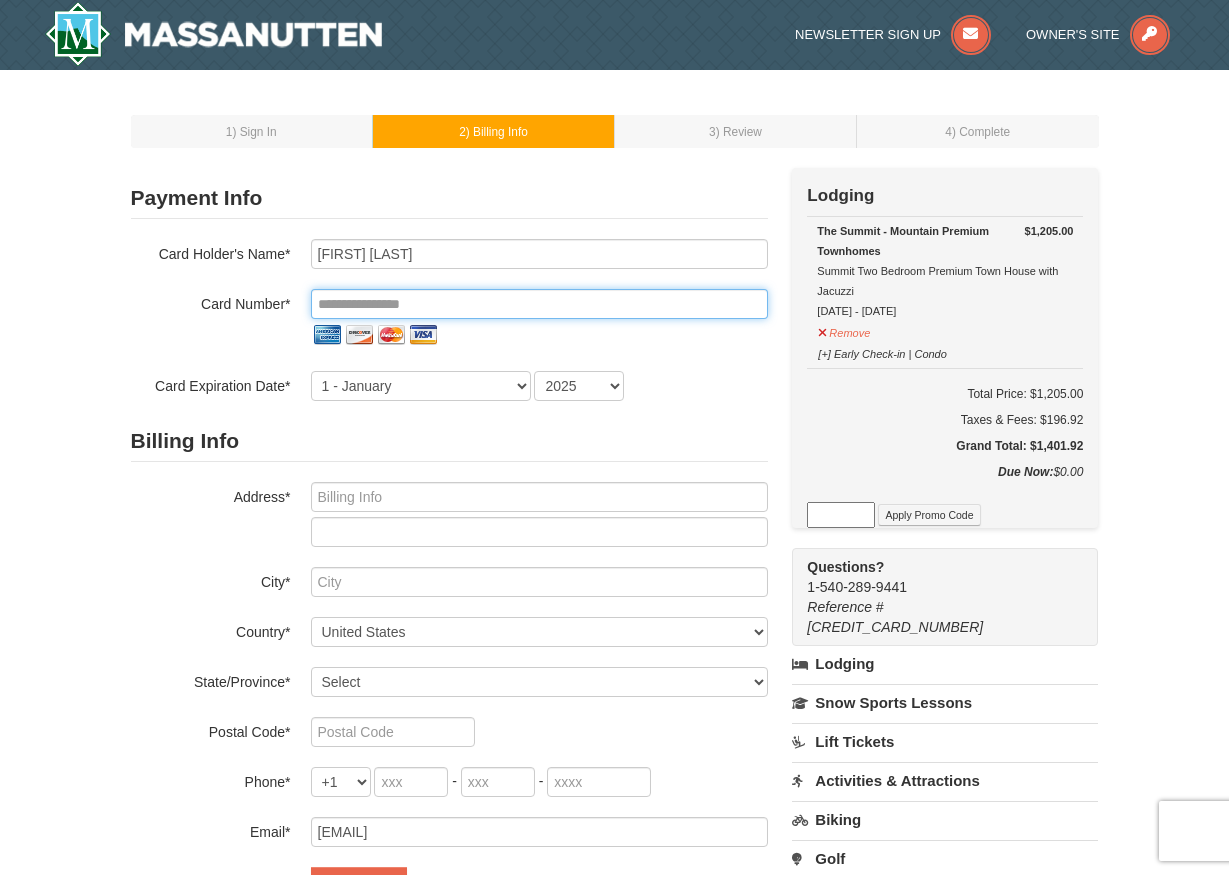type on "**********" 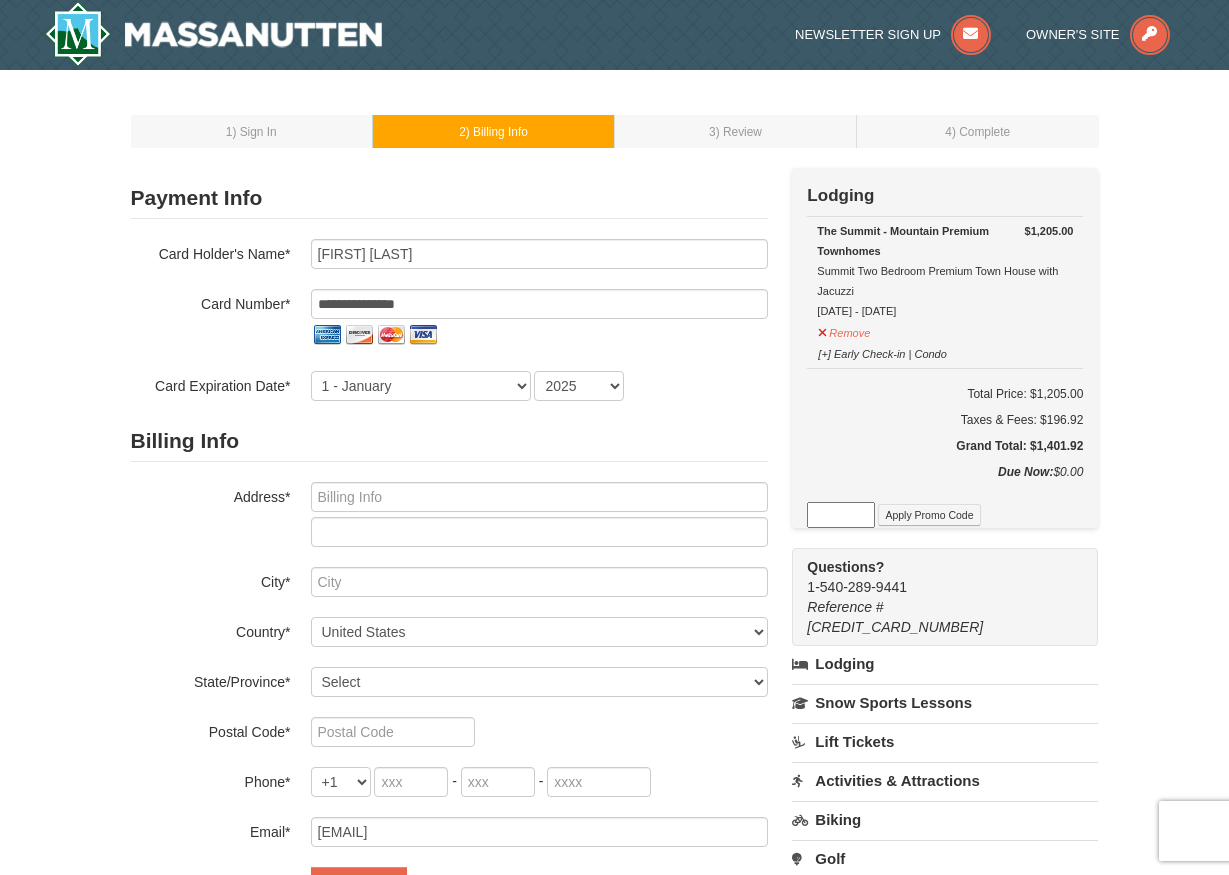 select on "8" 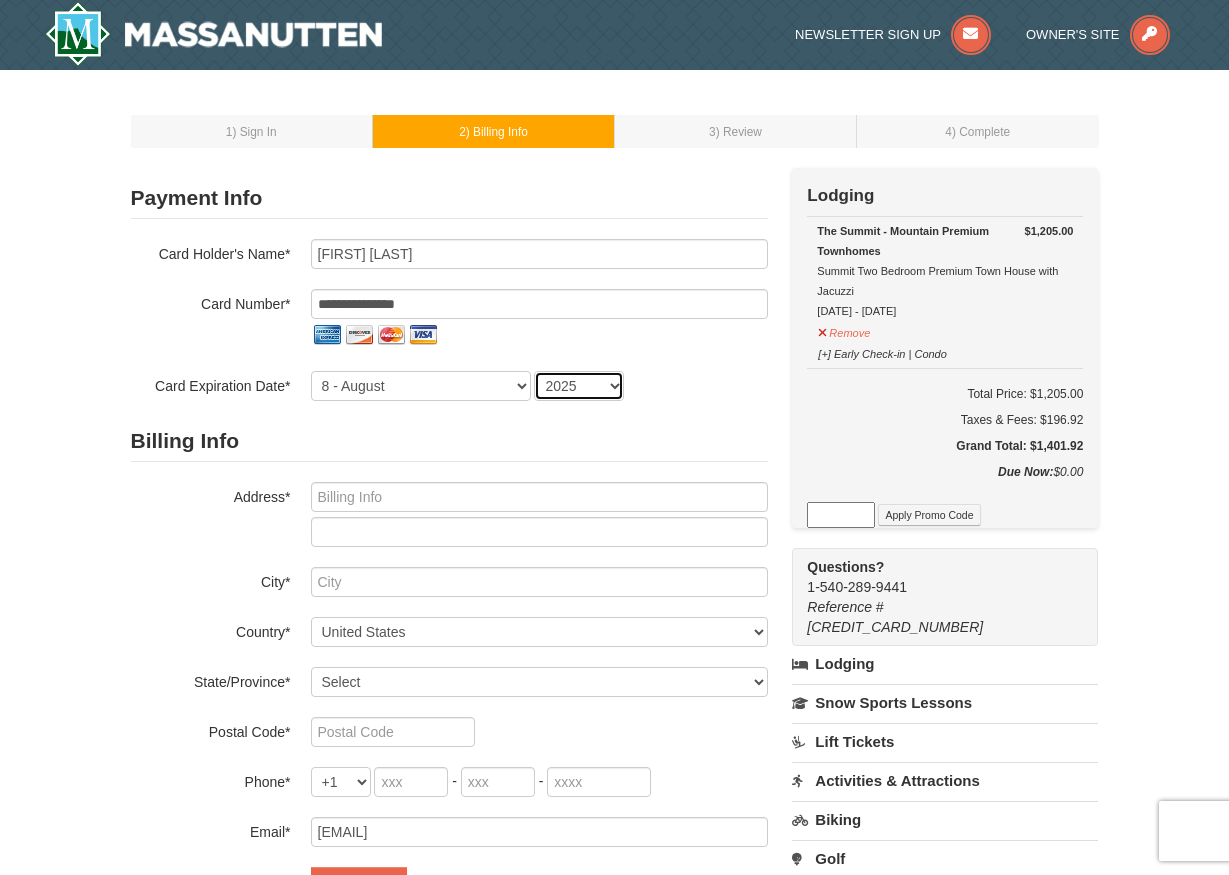 select on "2028" 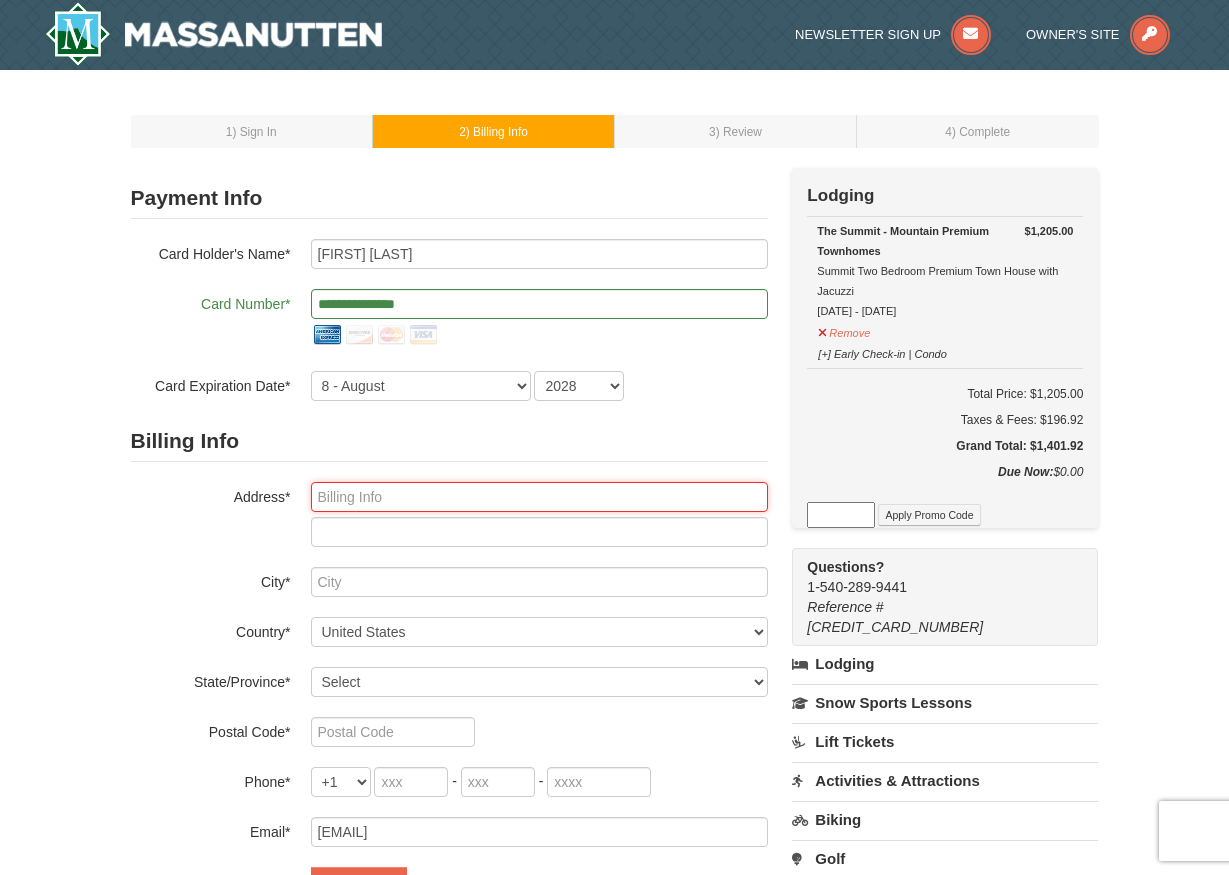 click at bounding box center (539, 497) 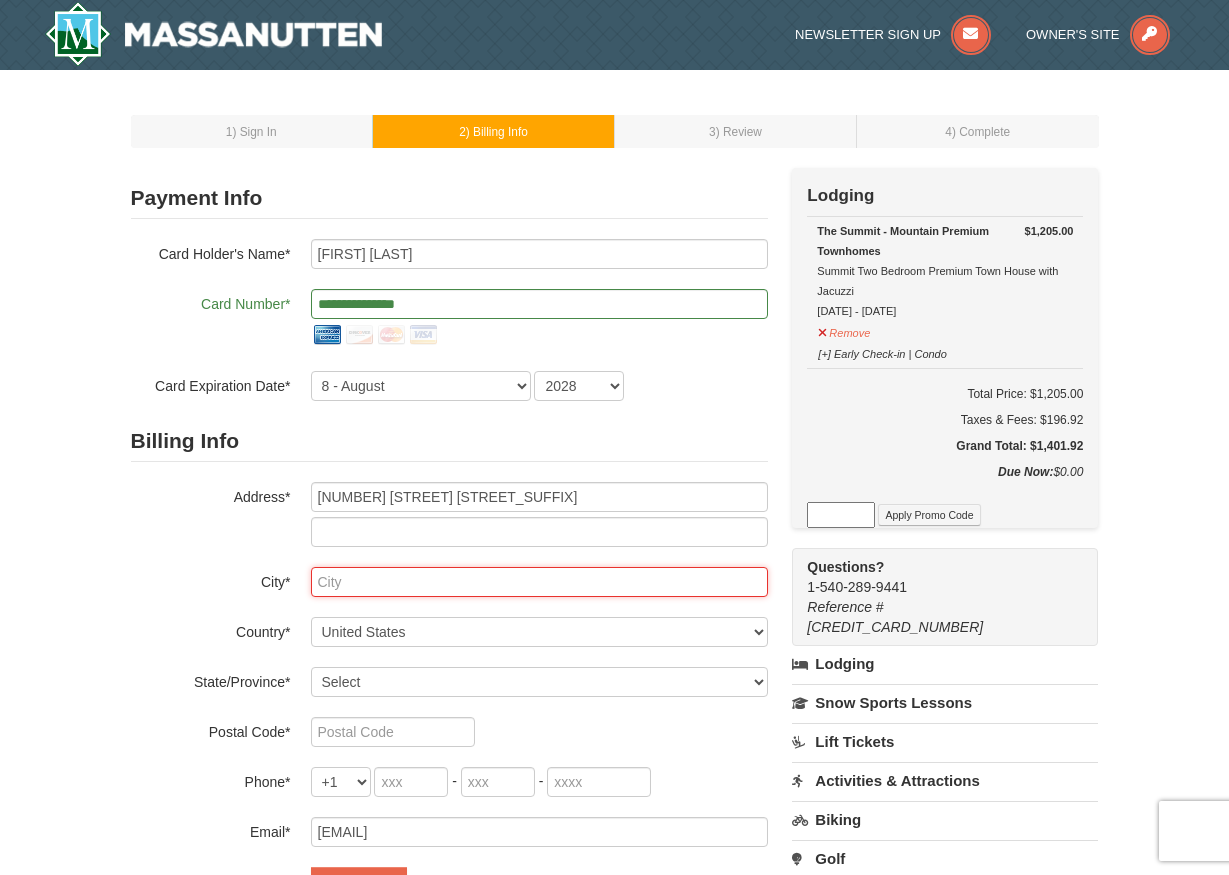type on "[CITY]" 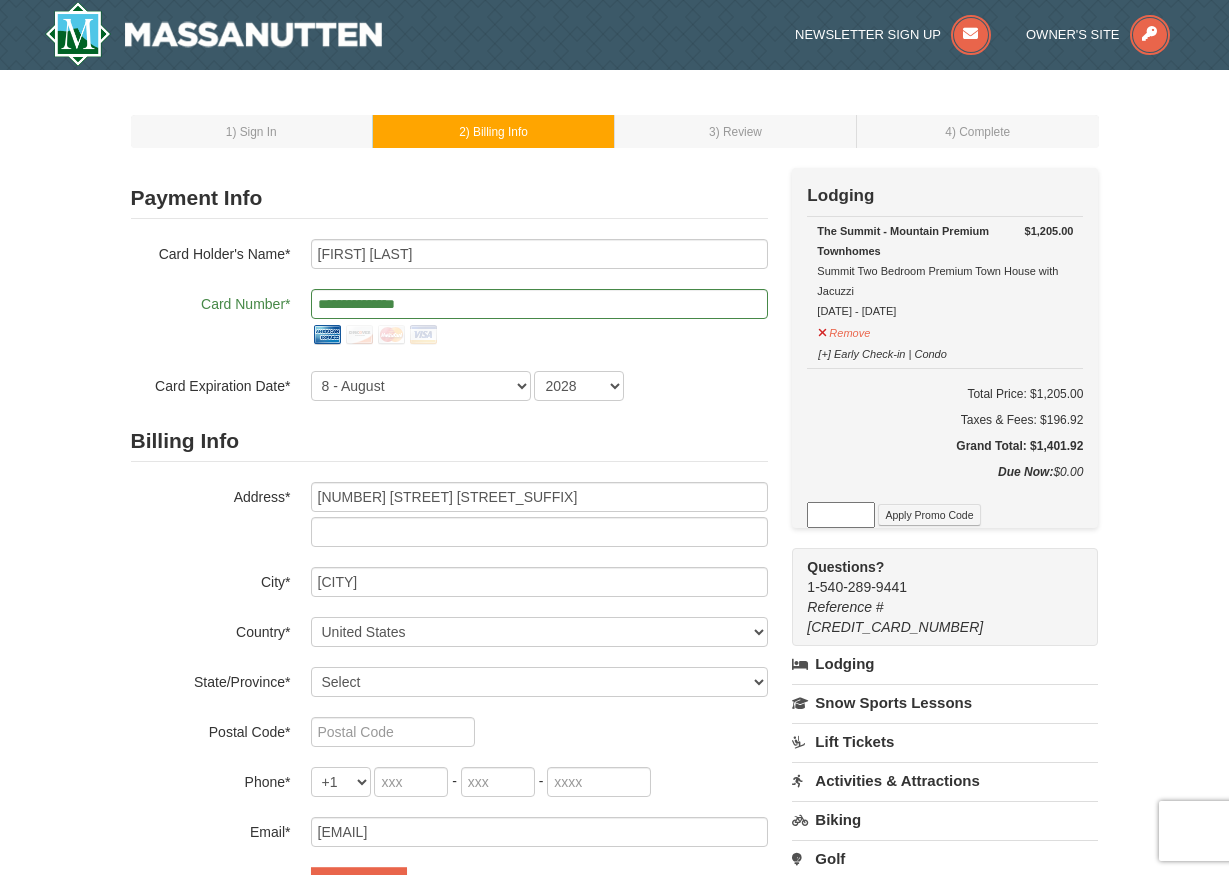 select on "[STATE]" 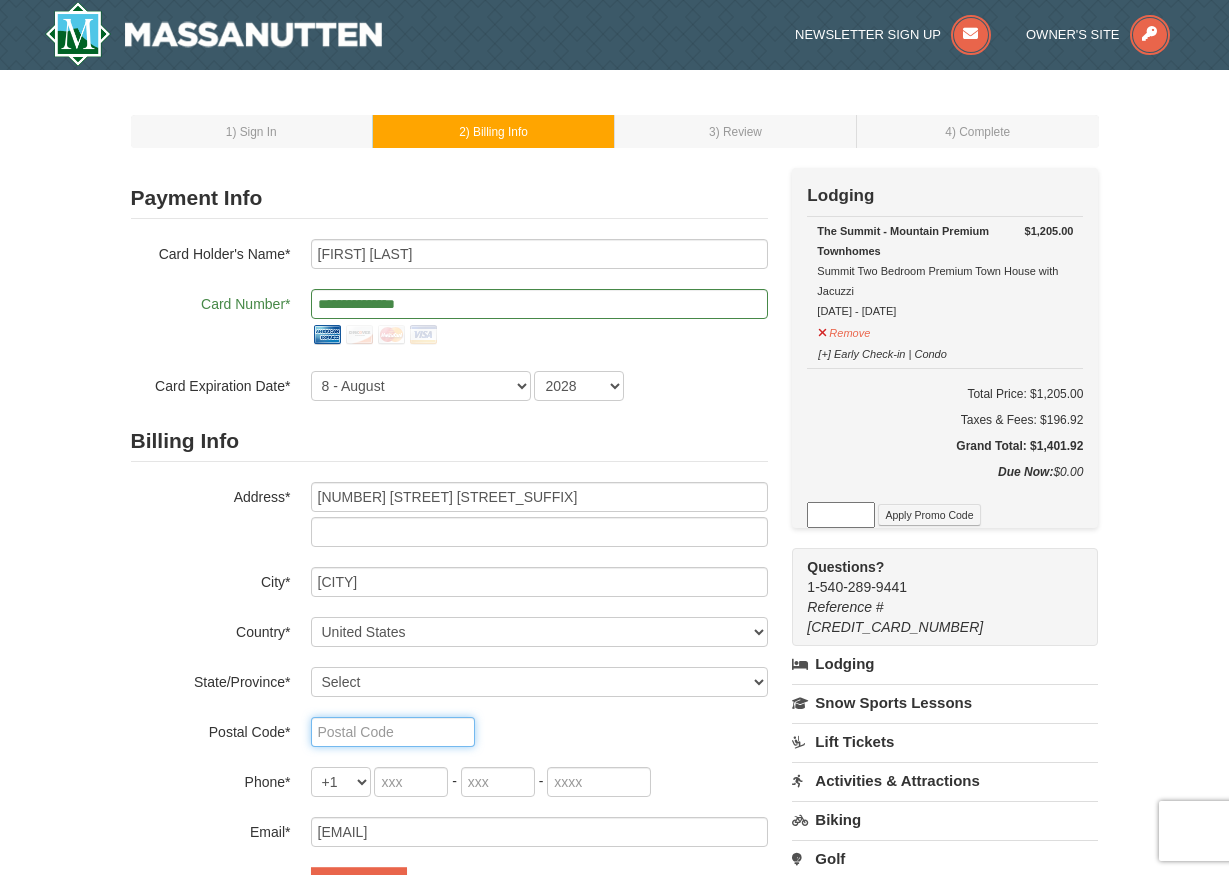 type on "[POSTAL_CODE]" 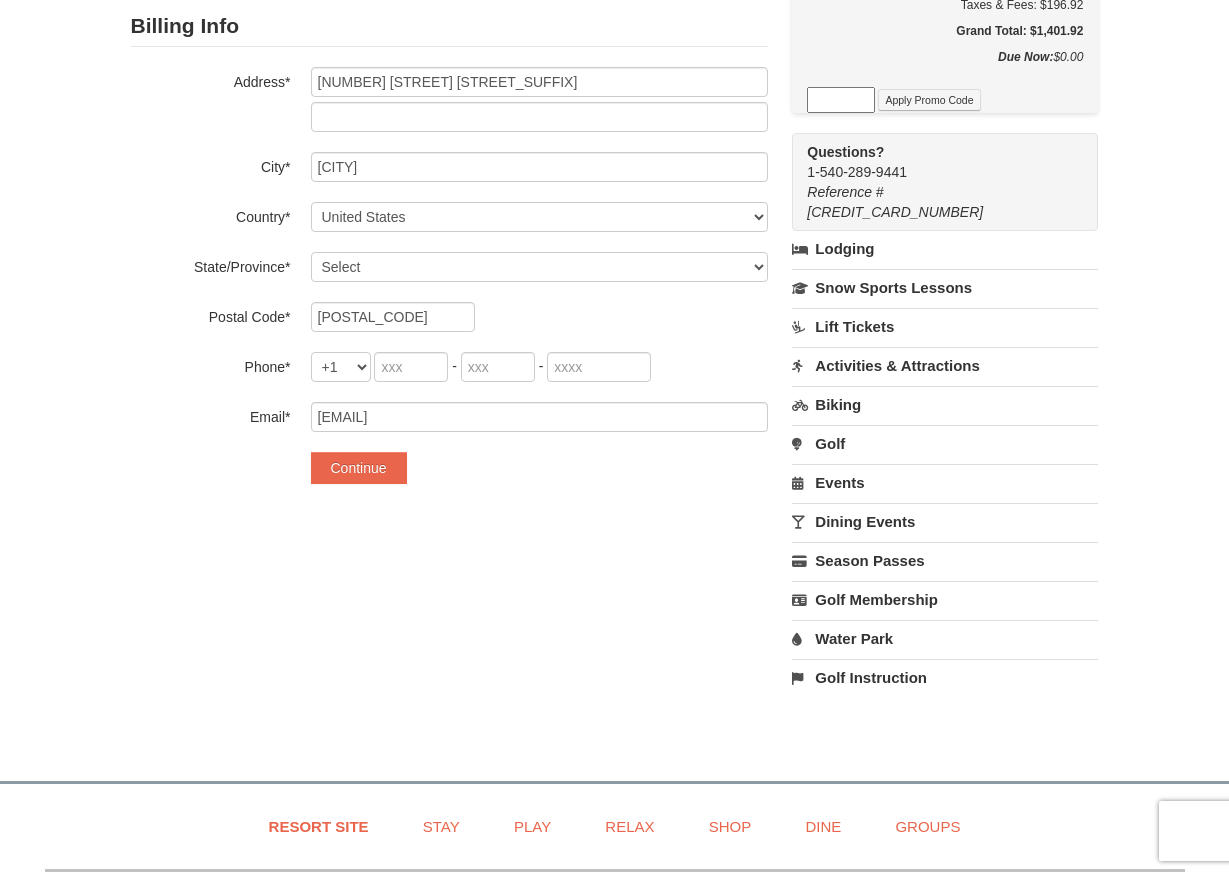 scroll, scrollTop: 427, scrollLeft: 0, axis: vertical 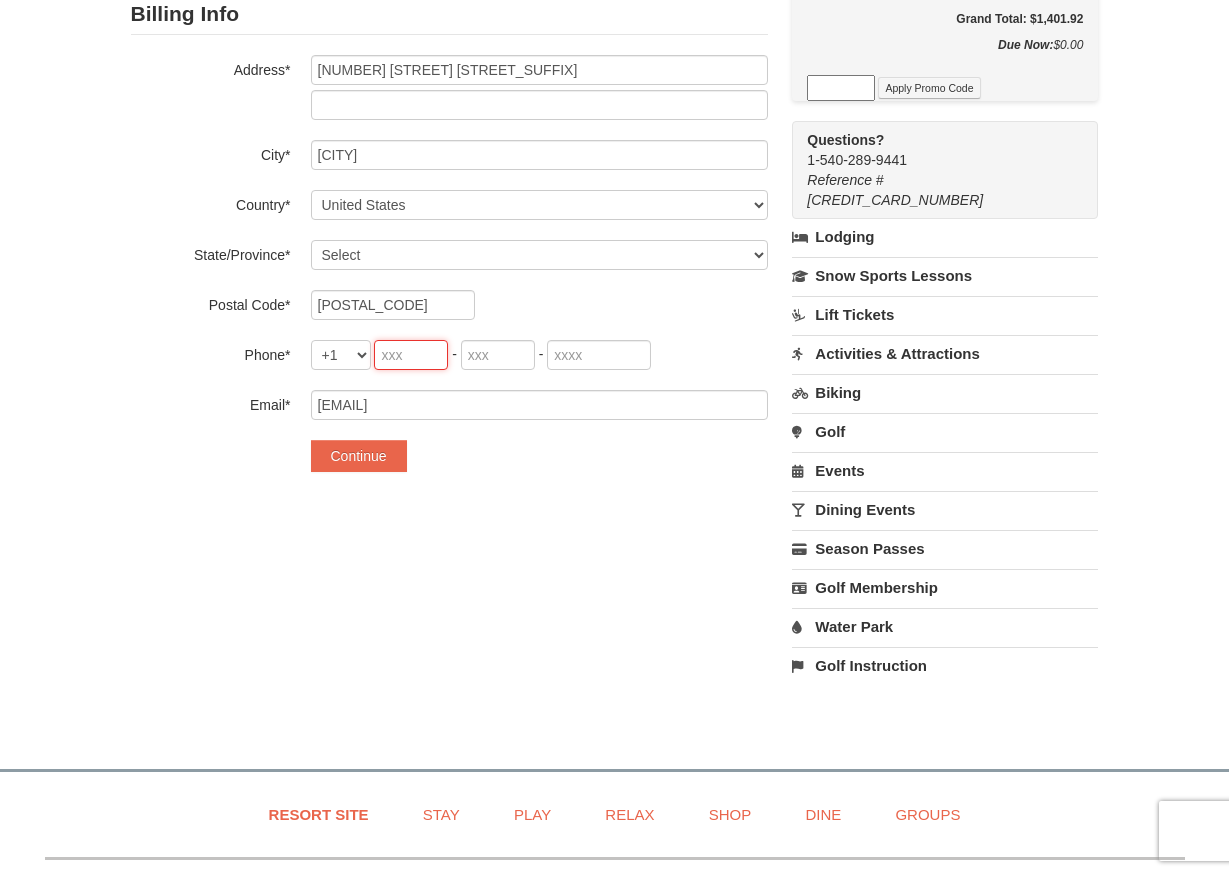 click at bounding box center [411, 355] 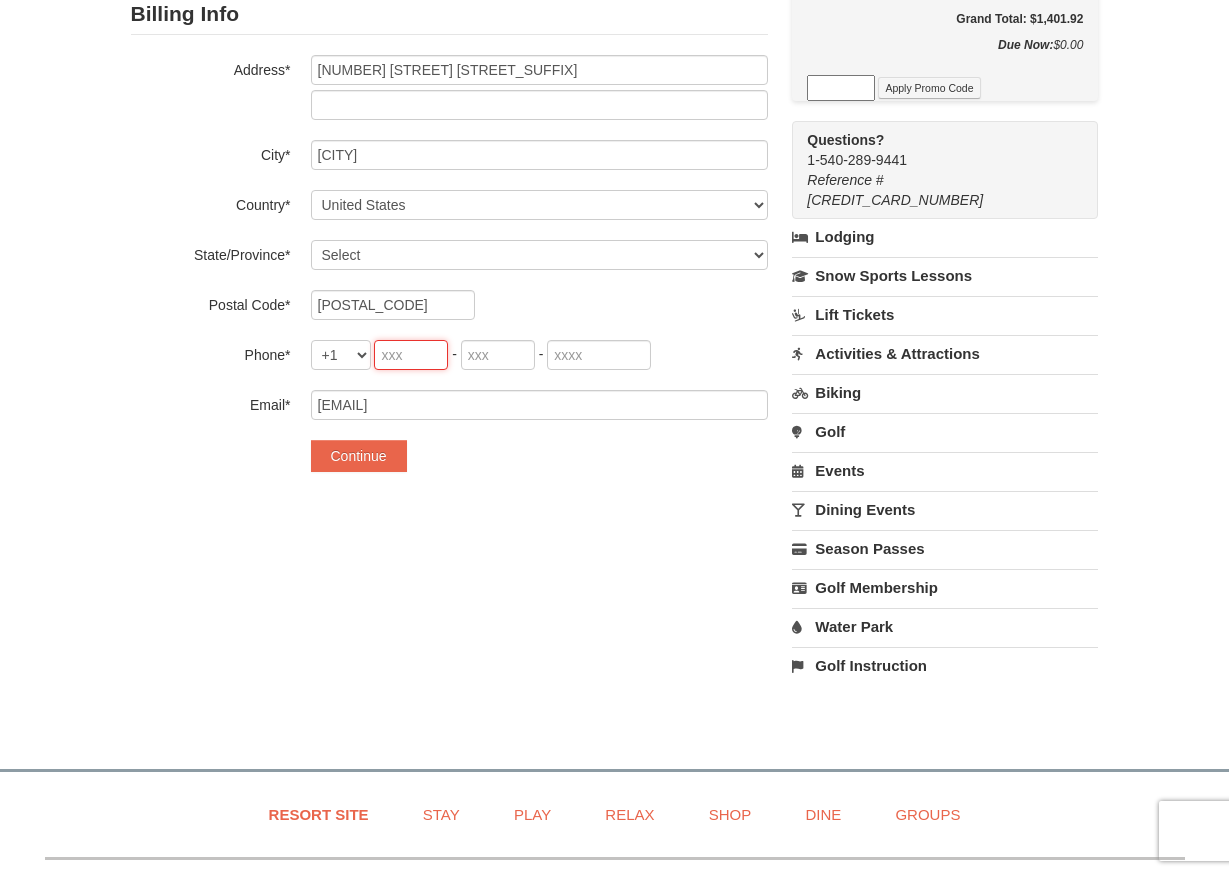type on "629" 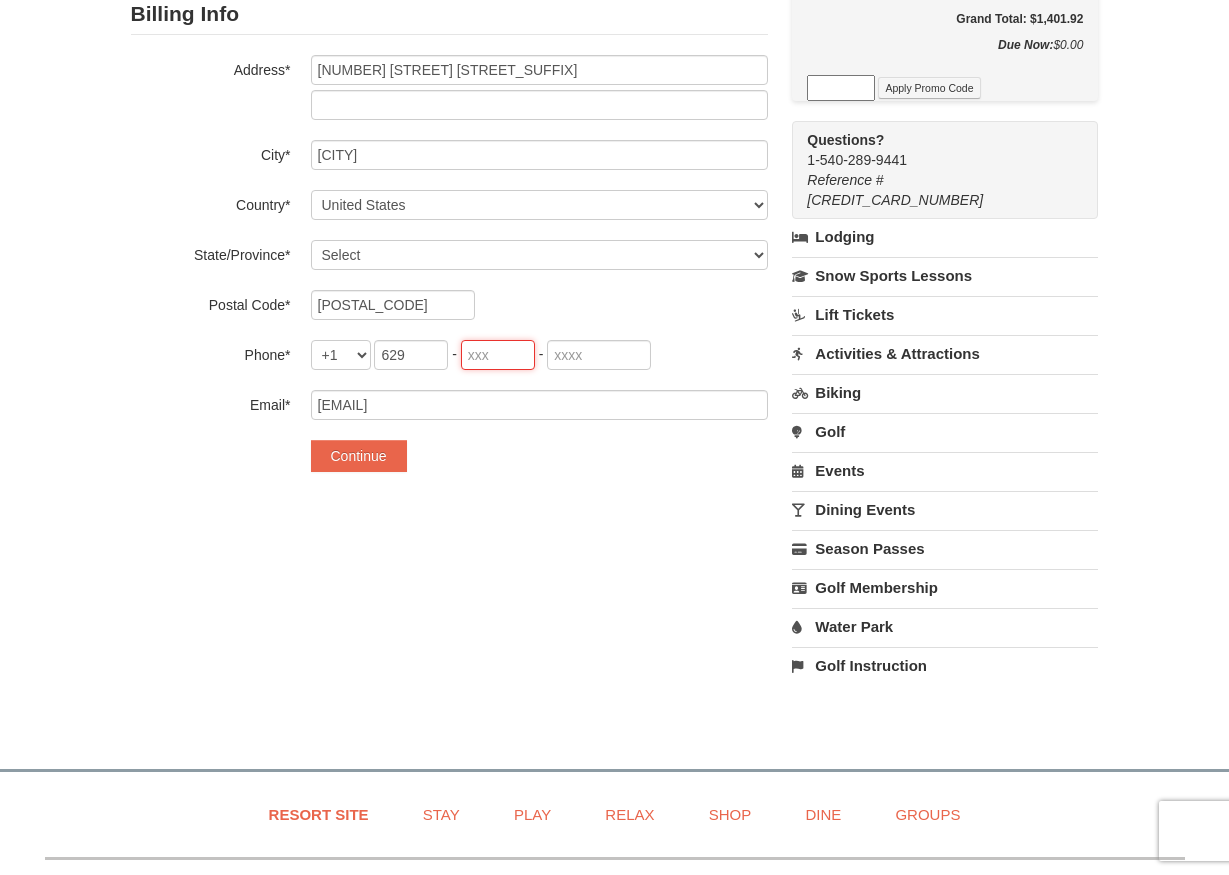 type on "444" 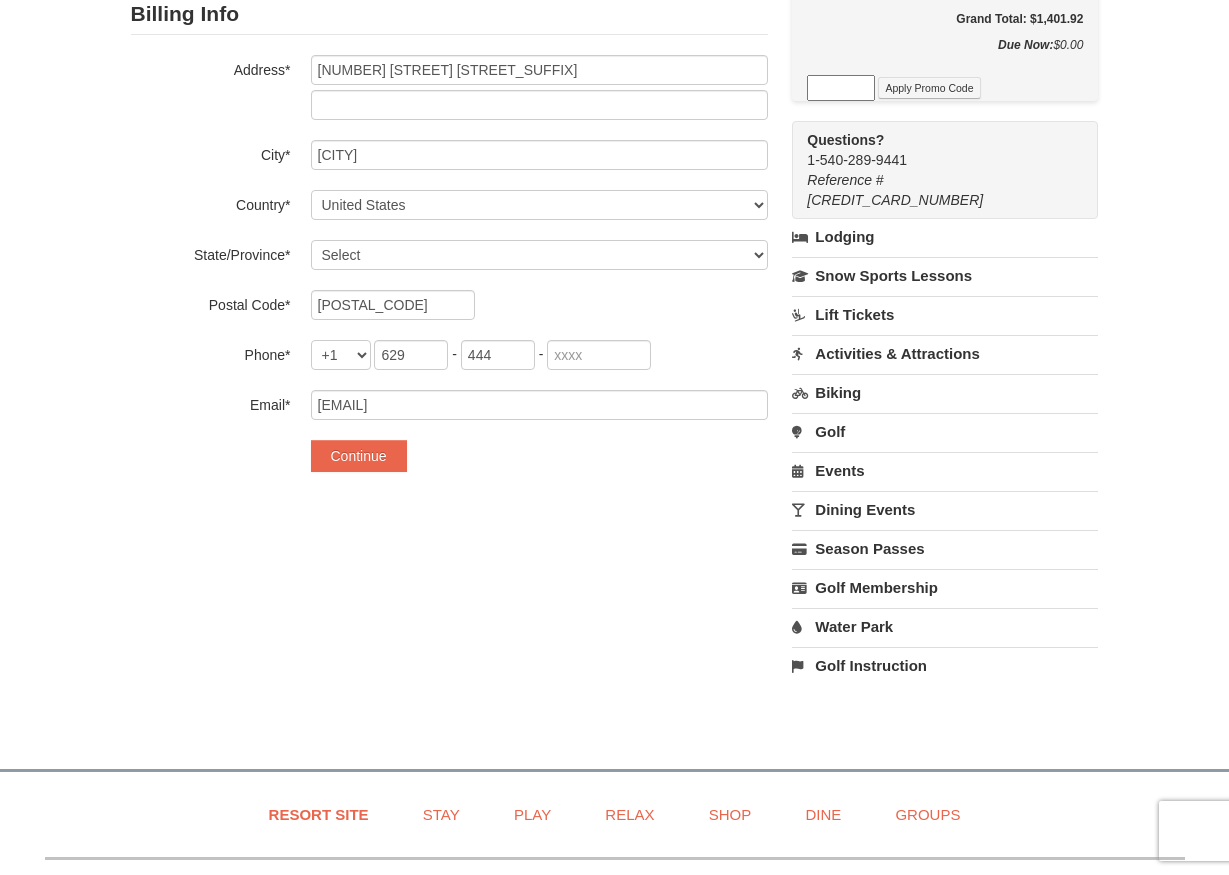 type on "7676" 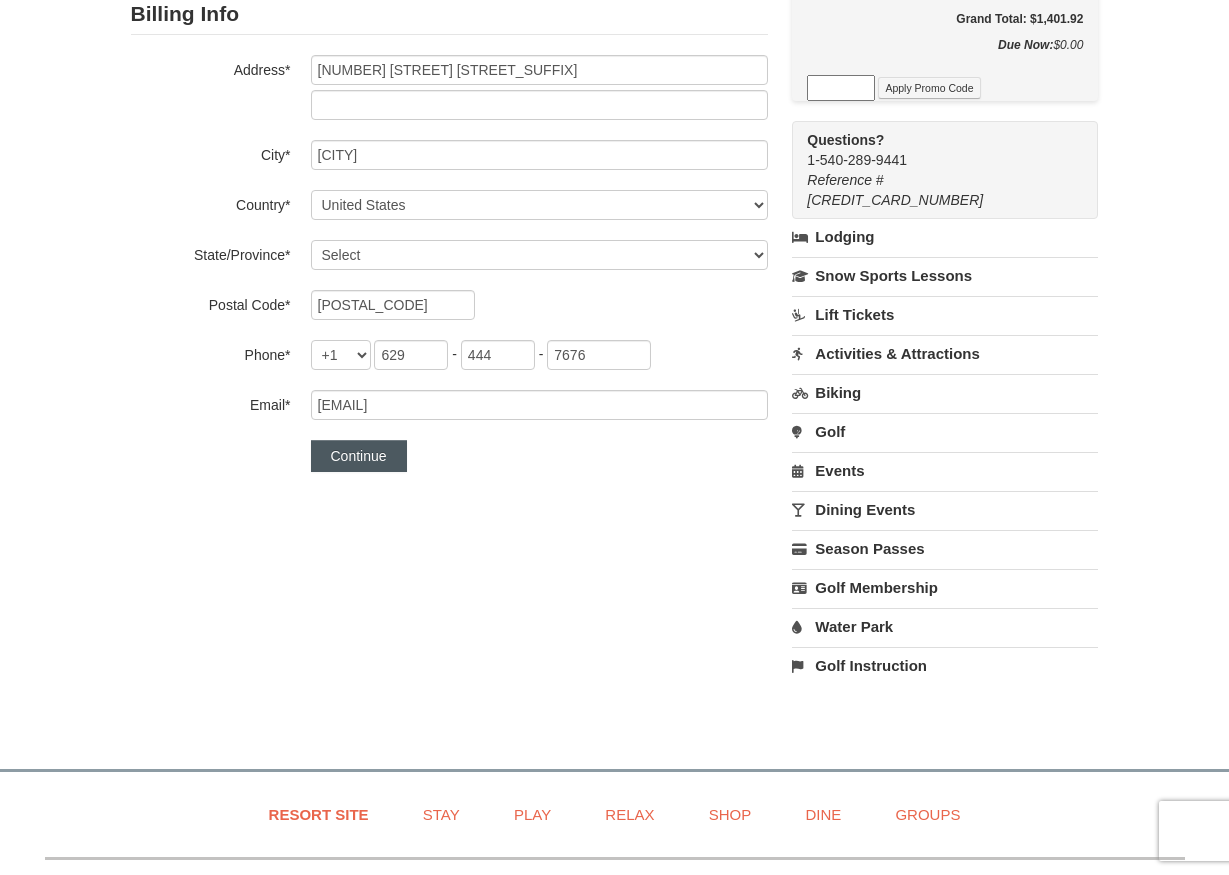click on "Continue" at bounding box center (359, 456) 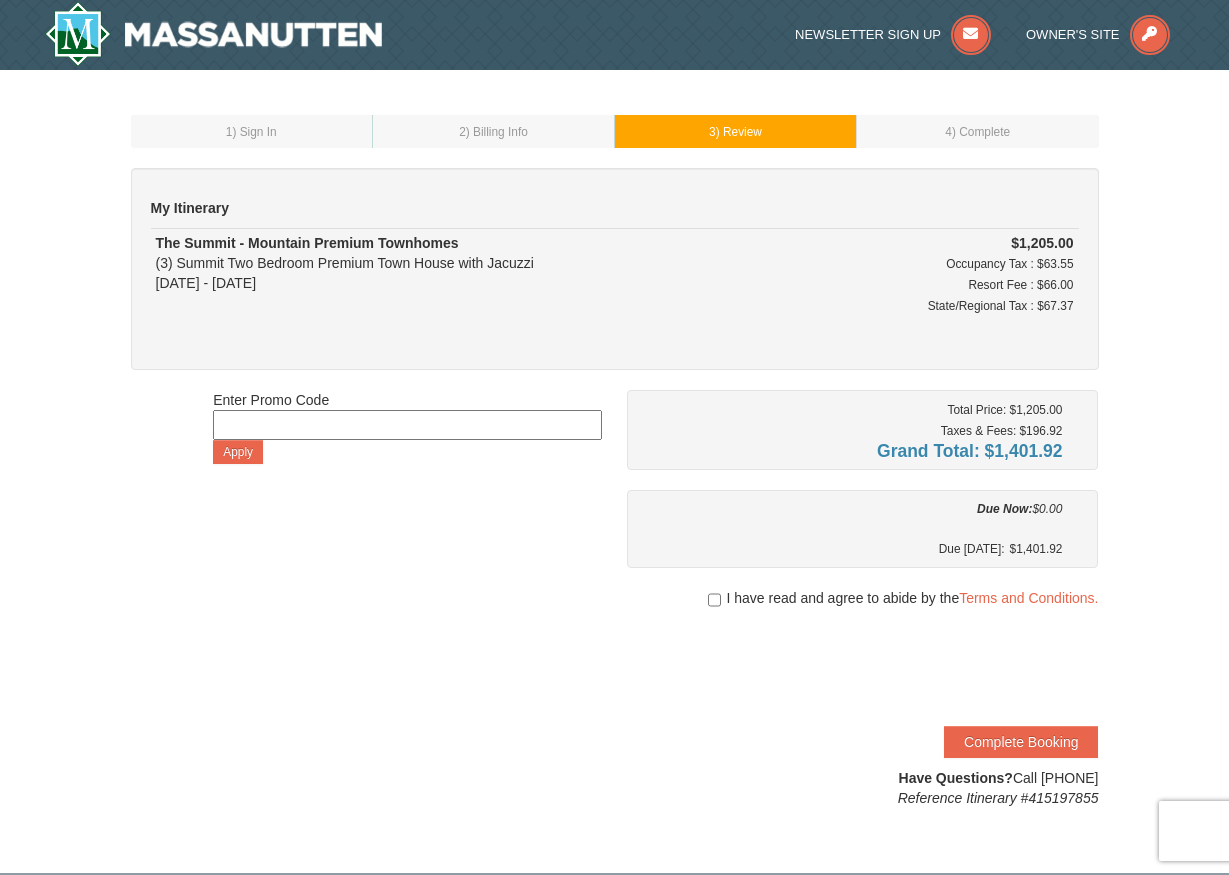 scroll, scrollTop: 0, scrollLeft: 0, axis: both 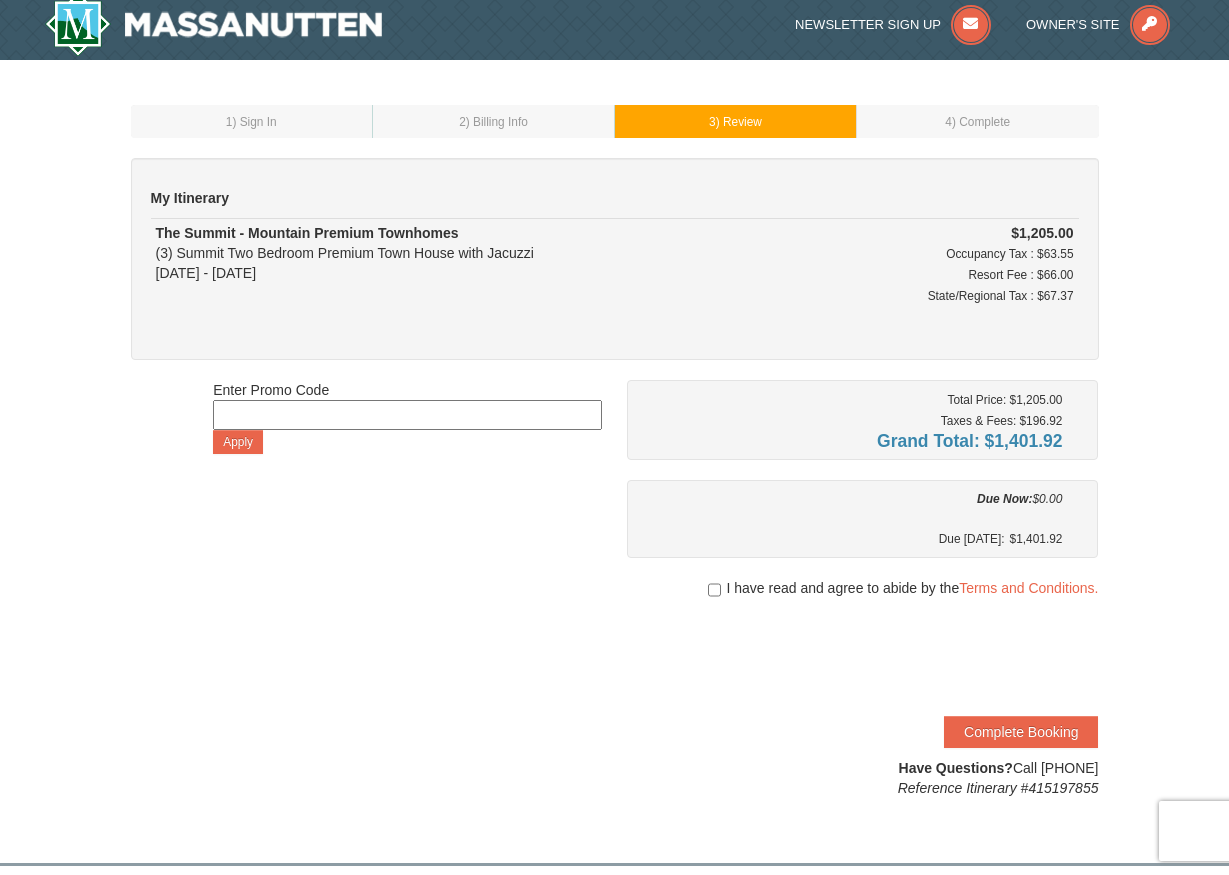 click at bounding box center [714, 590] 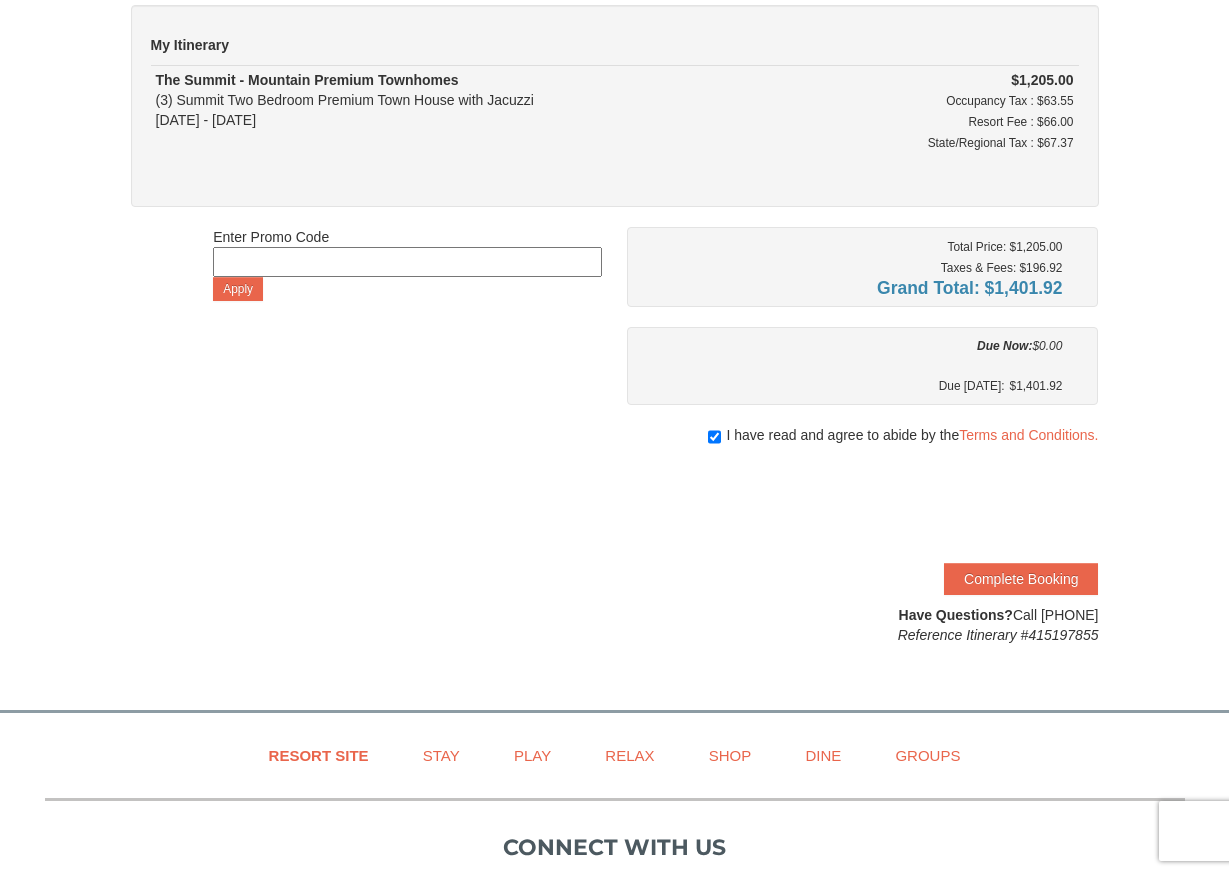 scroll, scrollTop: 167, scrollLeft: 0, axis: vertical 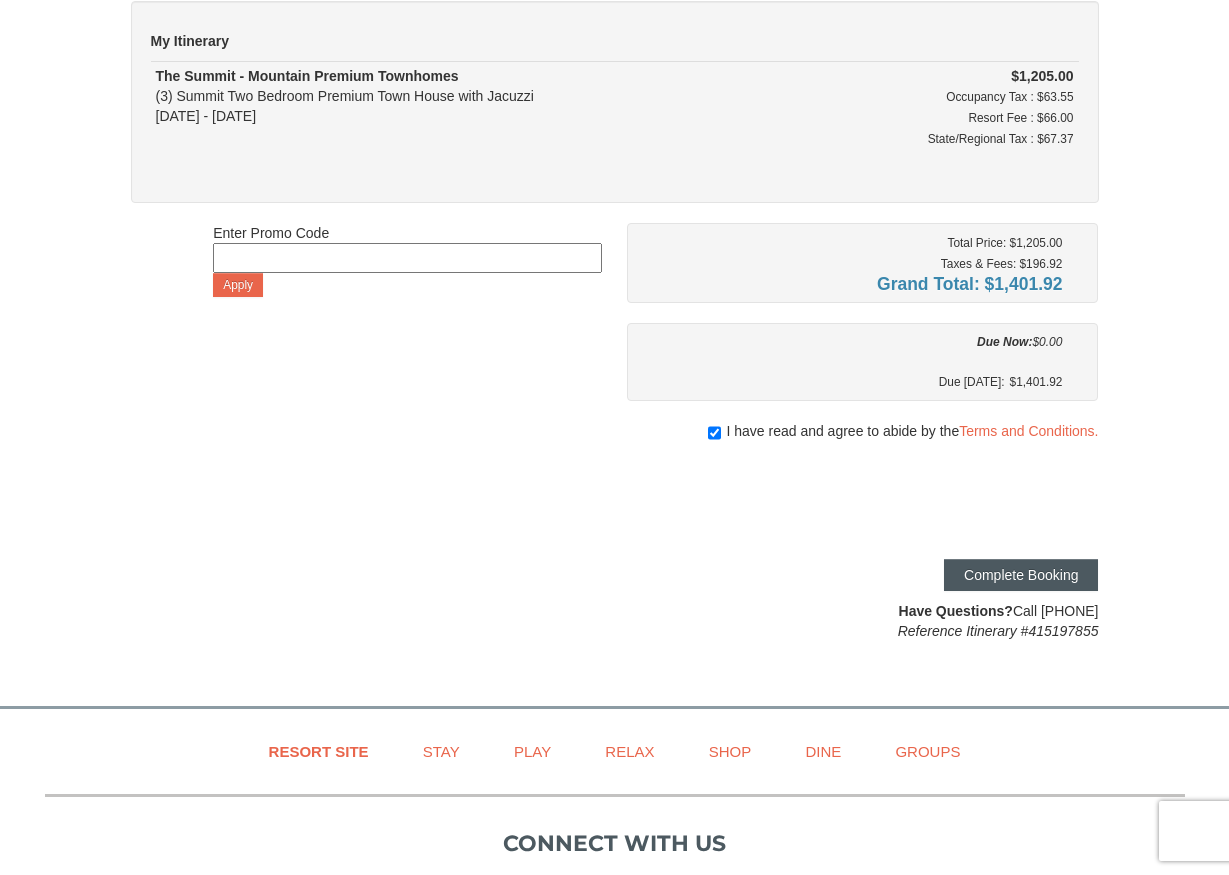 click on "Complete Booking" at bounding box center [1021, 575] 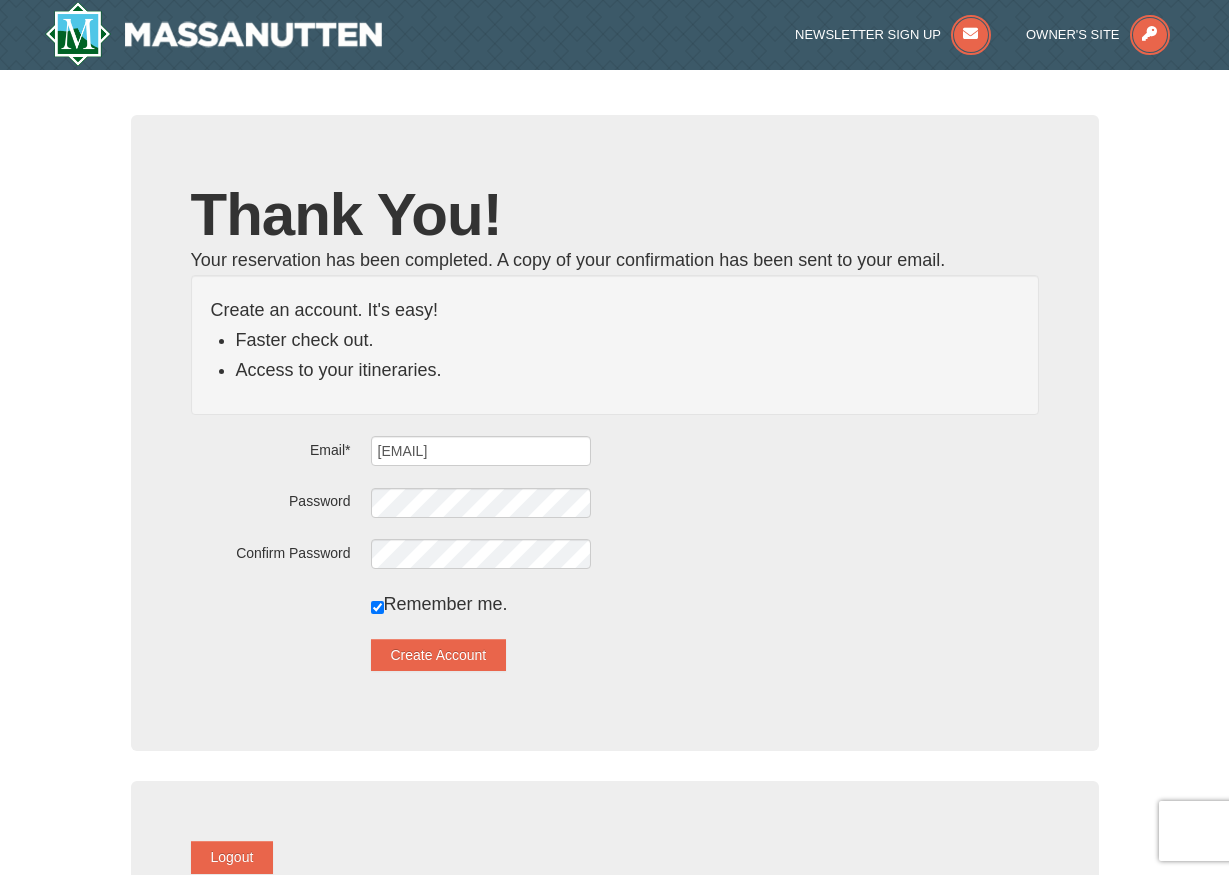 scroll, scrollTop: 0, scrollLeft: 0, axis: both 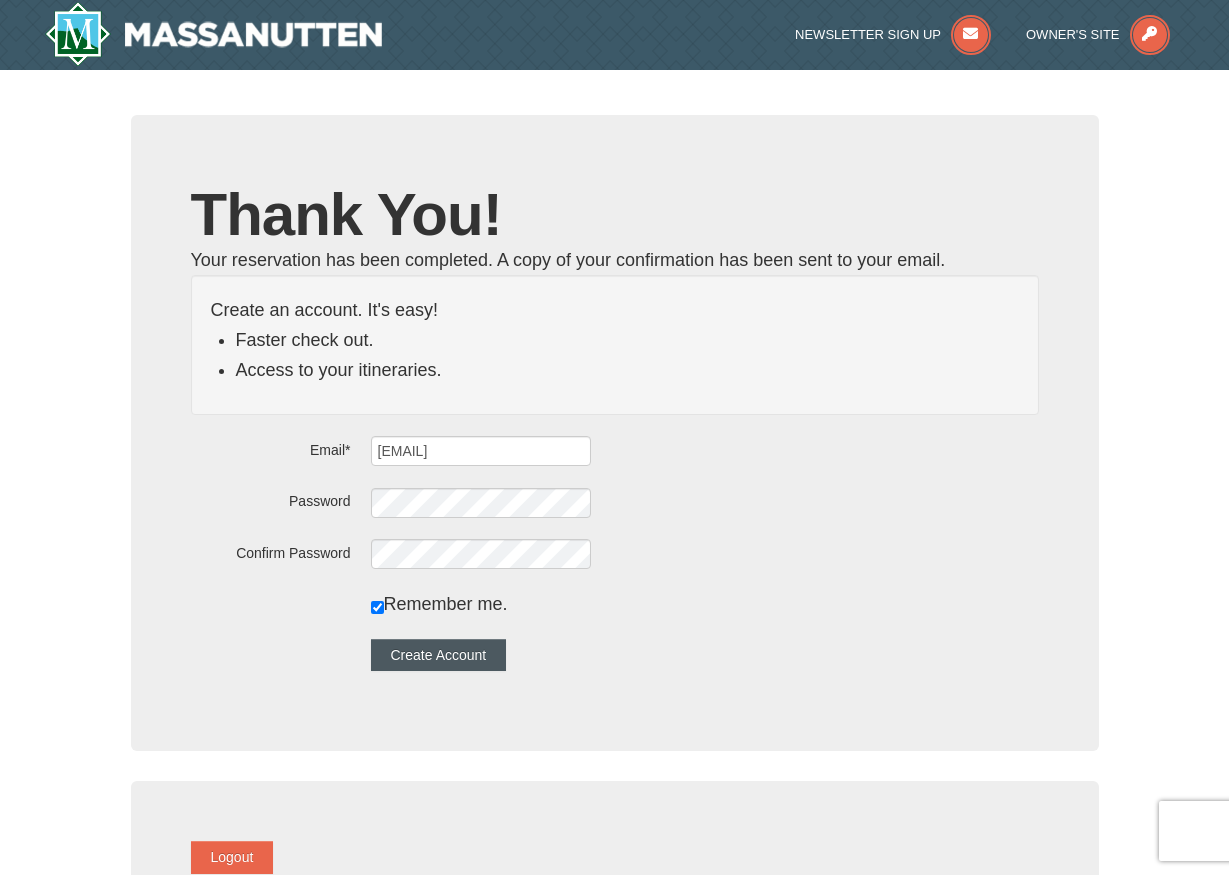 click on "Create Account" at bounding box center (439, 655) 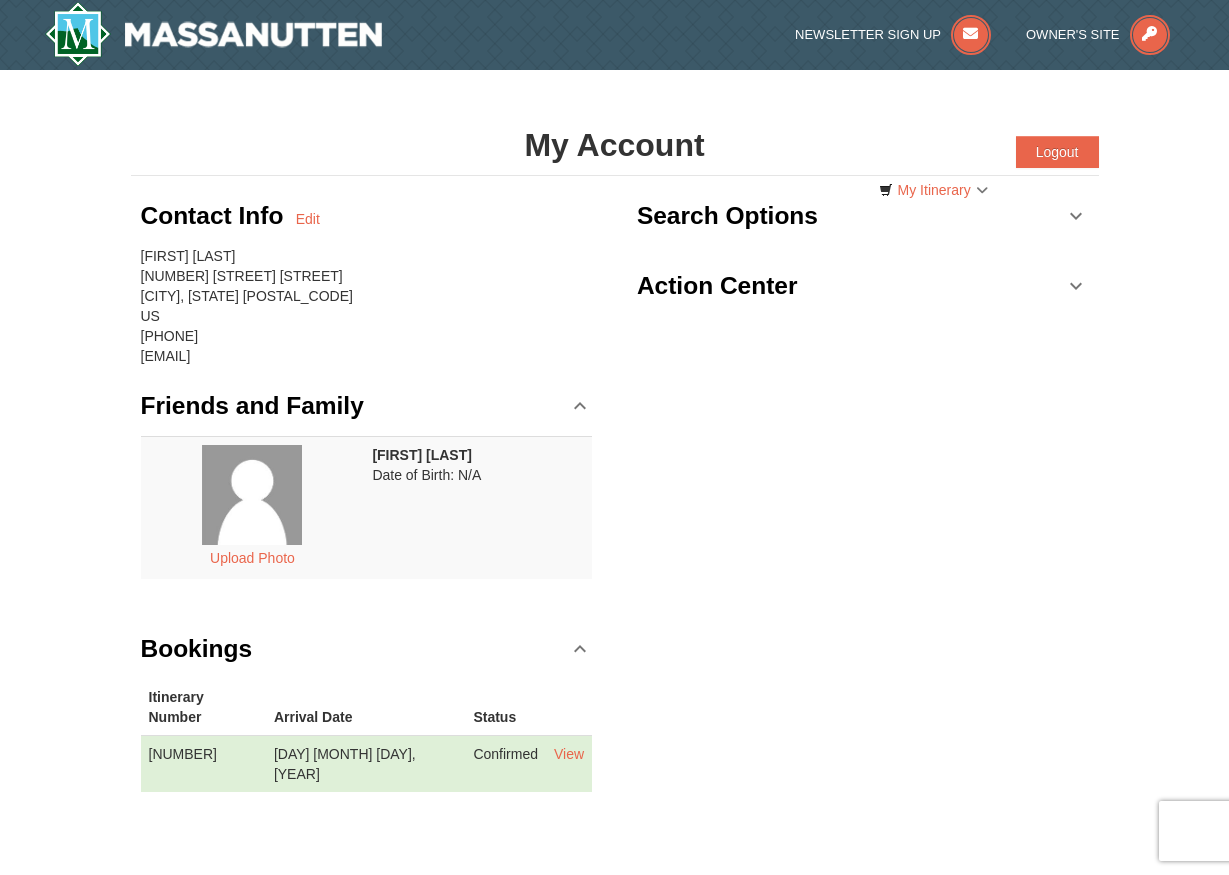 scroll, scrollTop: 0, scrollLeft: 0, axis: both 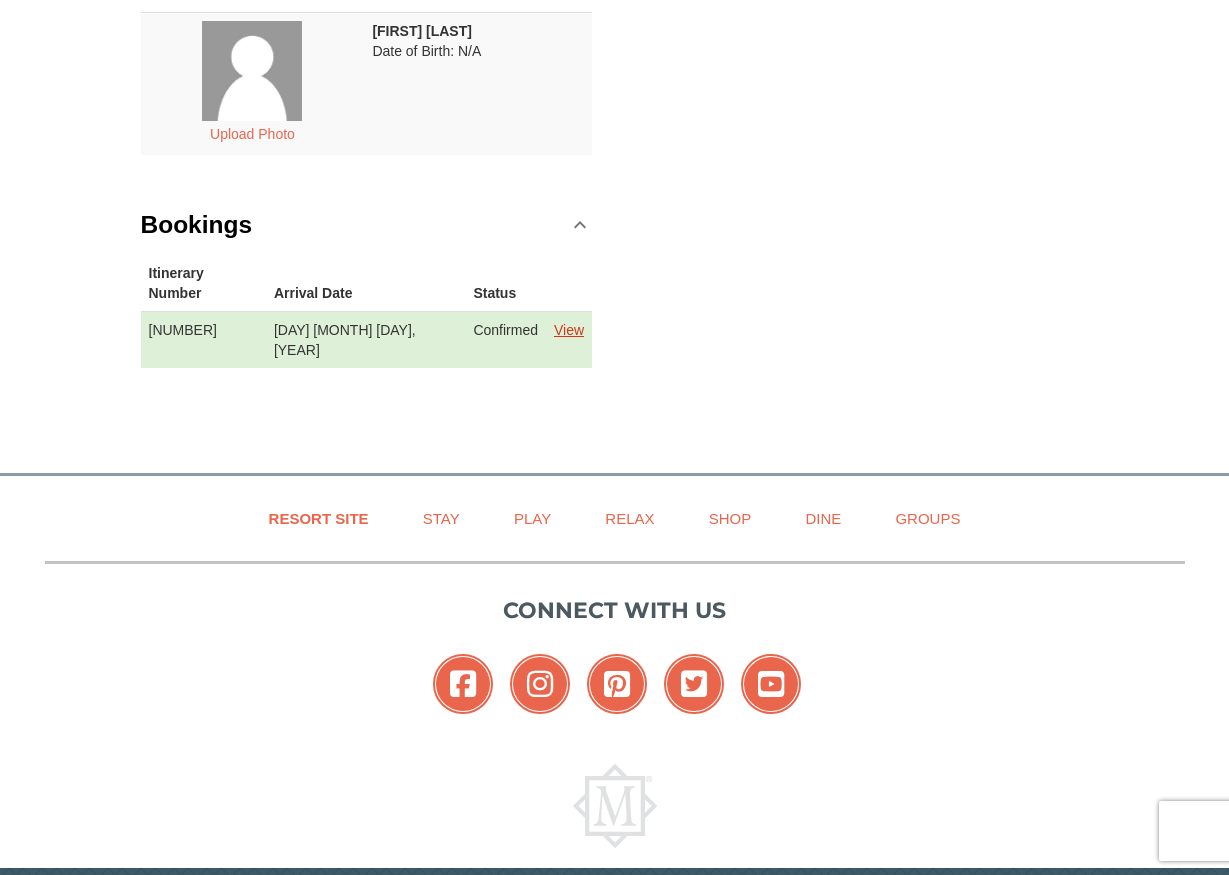 click on "View" at bounding box center (569, 330) 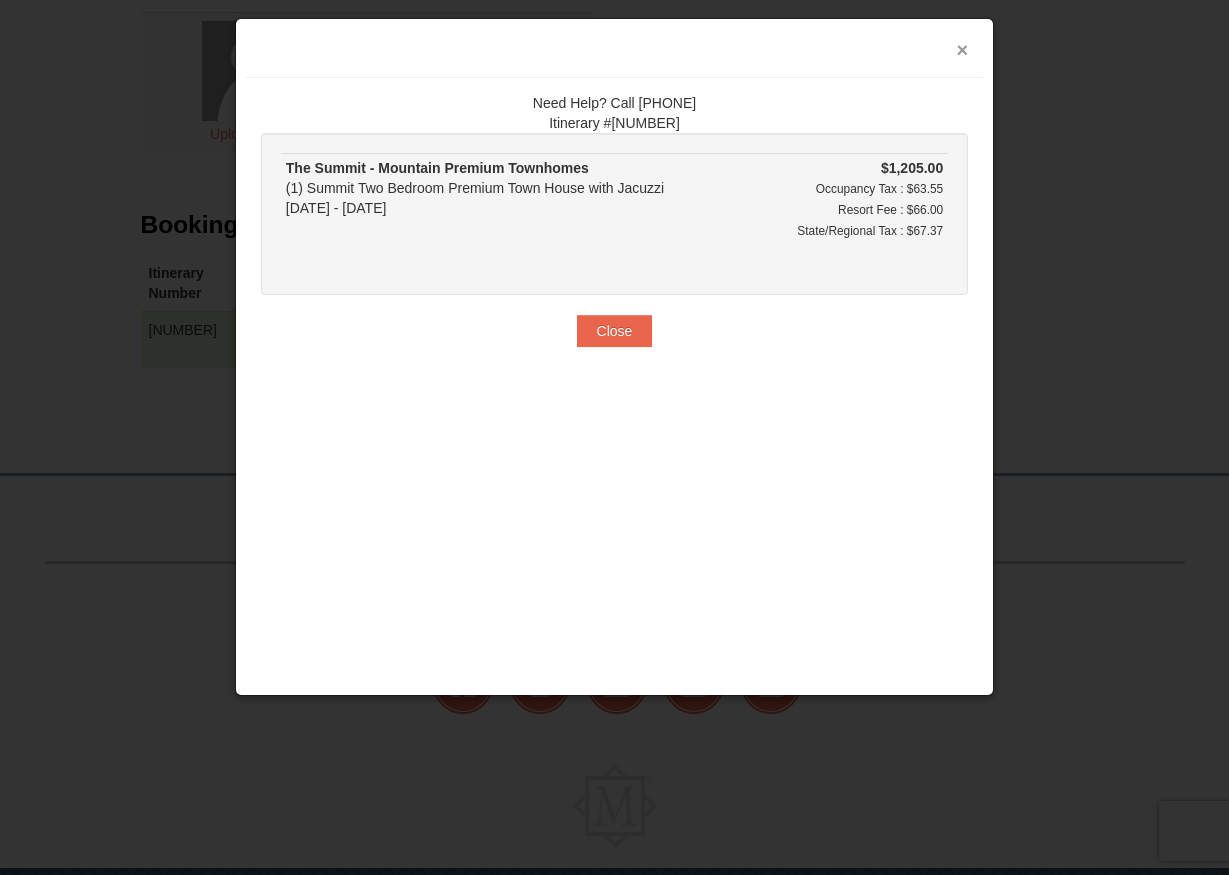 click on "×" at bounding box center [963, 50] 